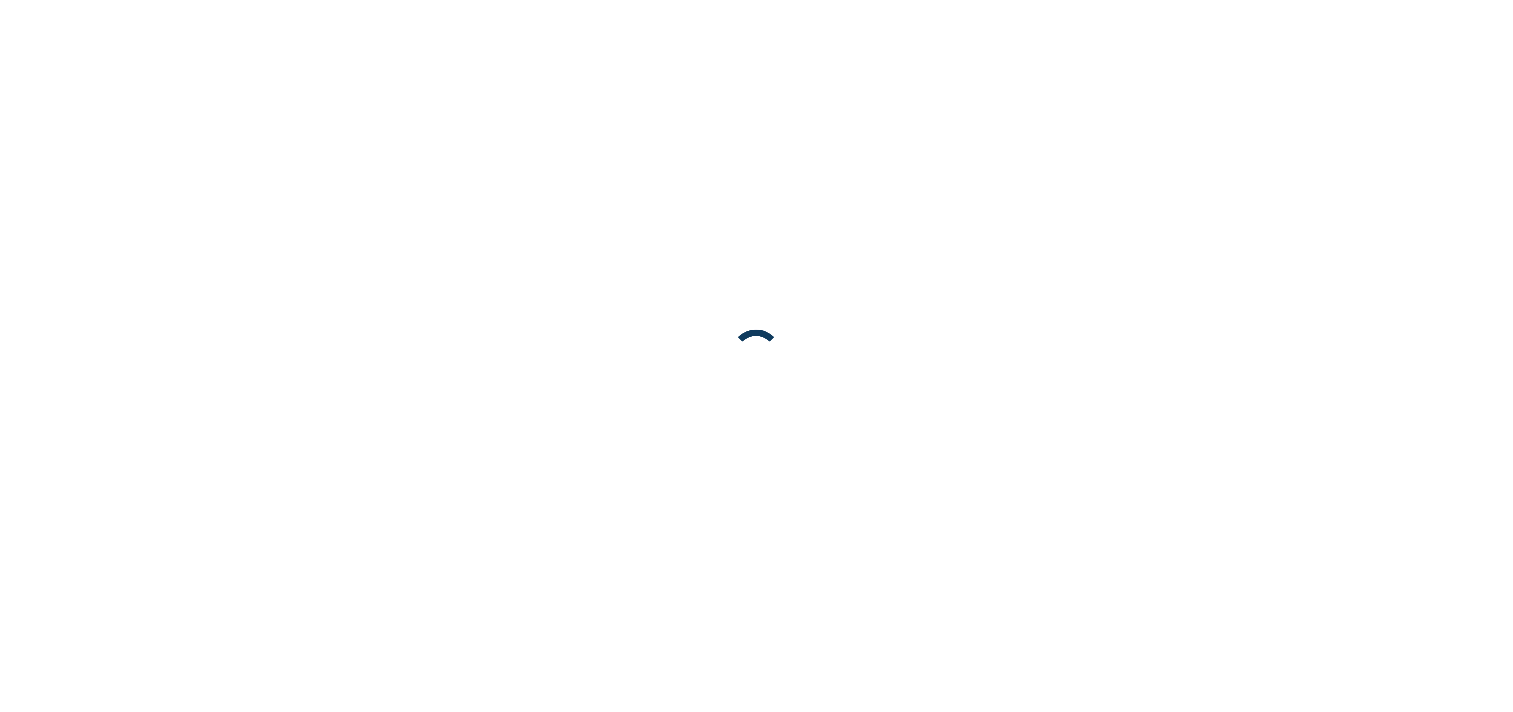 scroll, scrollTop: 0, scrollLeft: 0, axis: both 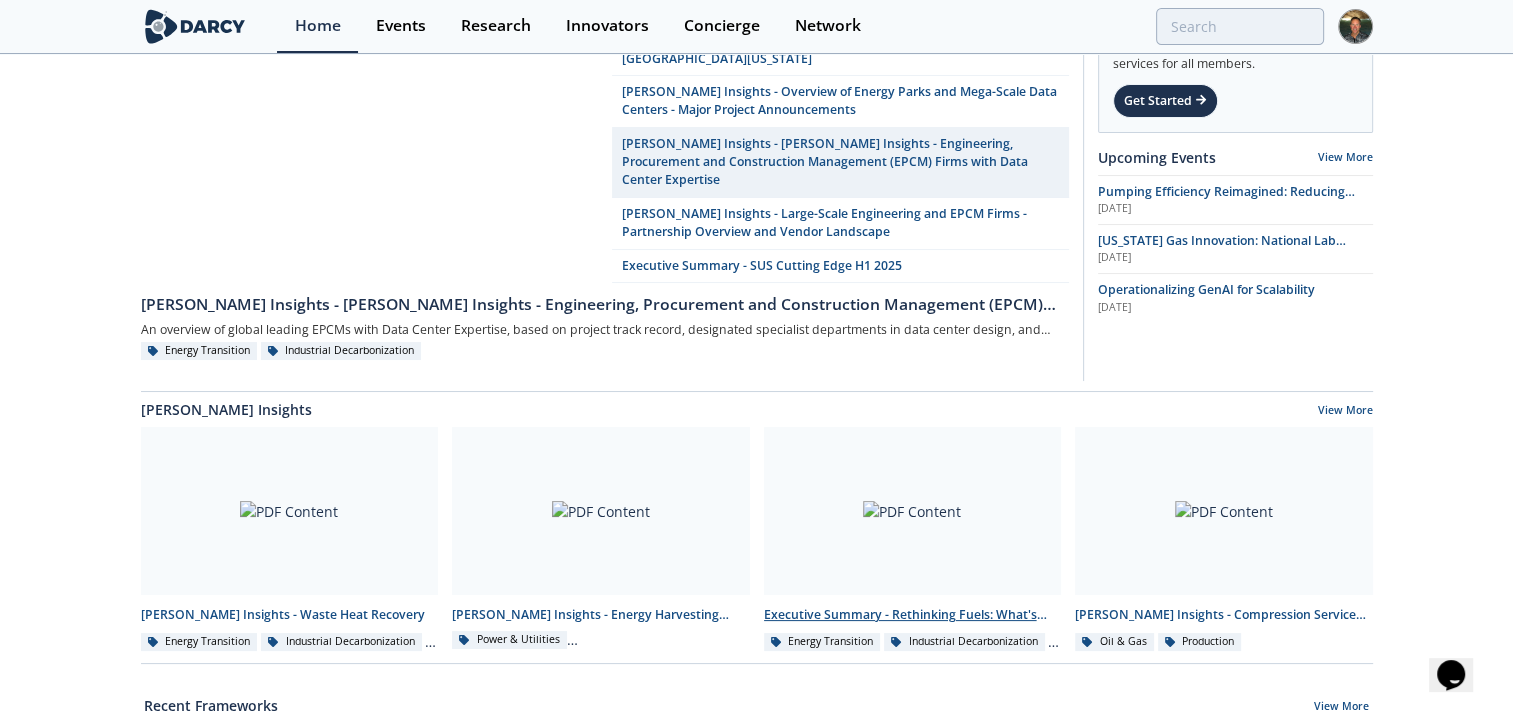 click on "Executive Summary - Rethinking Fuels: What's Next After Fossil?" at bounding box center [913, 615] 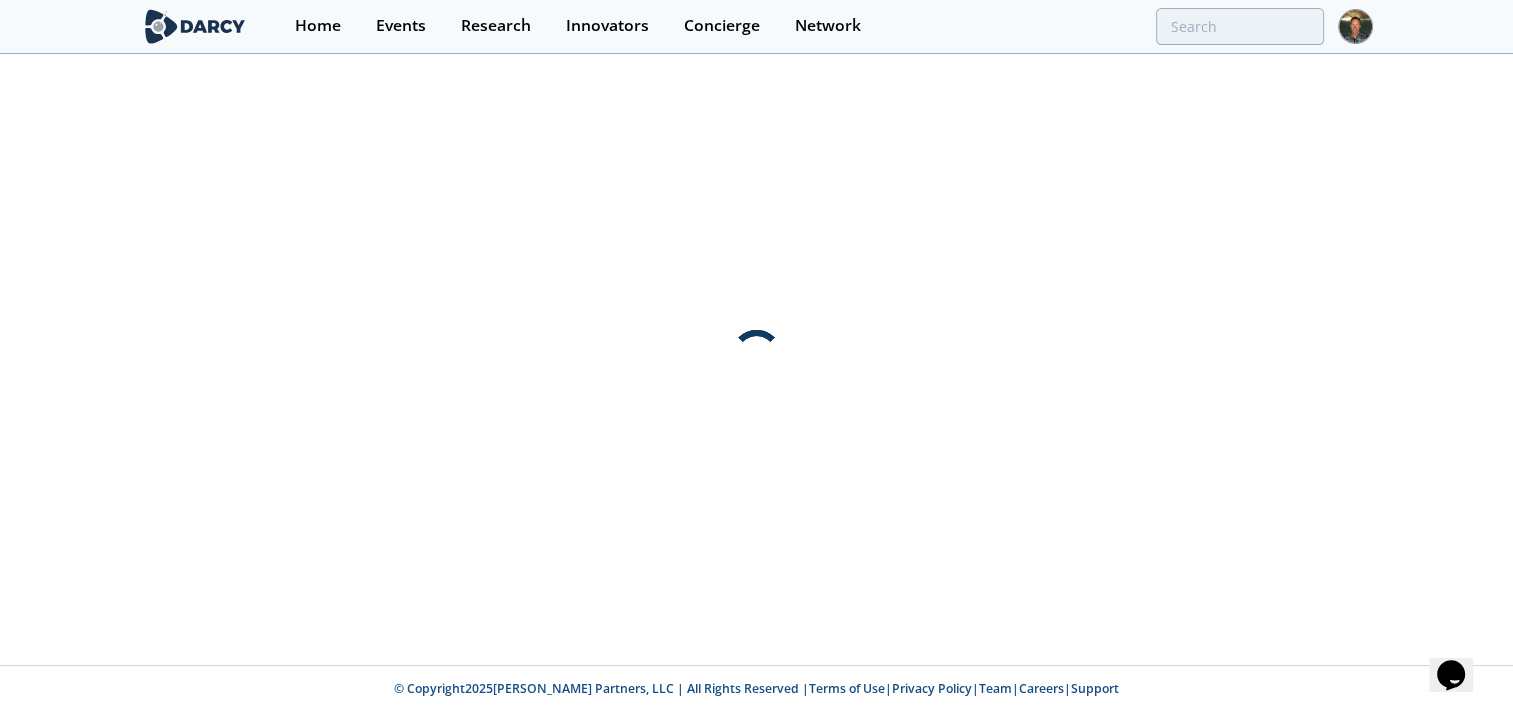 scroll, scrollTop: 0, scrollLeft: 0, axis: both 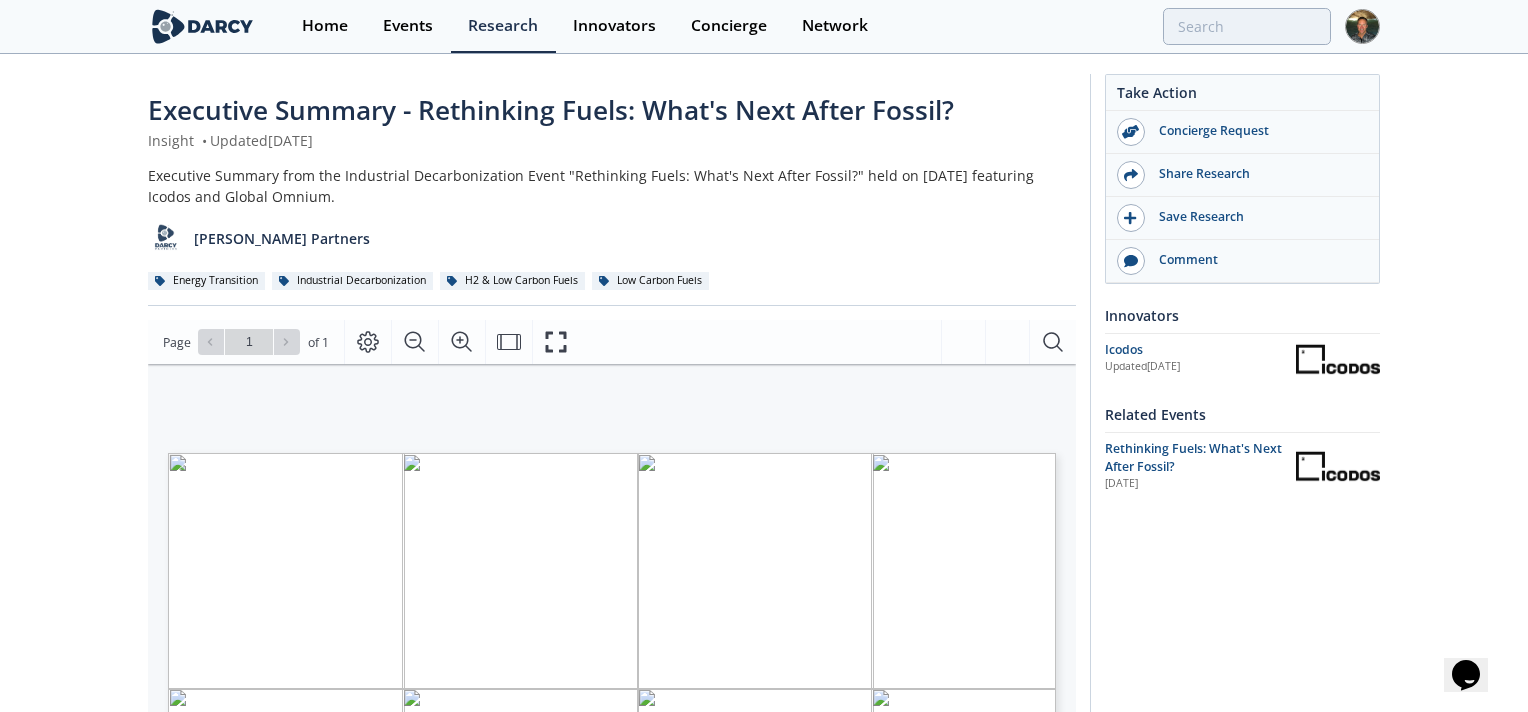 click on "Executive Summary - Rethinking Fuels: What's Next After Fossil?
Insight
•
Updated  July 3, 2025
Executive Summary from the Industrial Decarbonization Event "Rethinking Fuels: What's Next After Fossil?" held on June 10th, 2025 featuring Icodos and Global Omnium.
Darcy Partners
Energy Transition
Industrial Decarbonization" 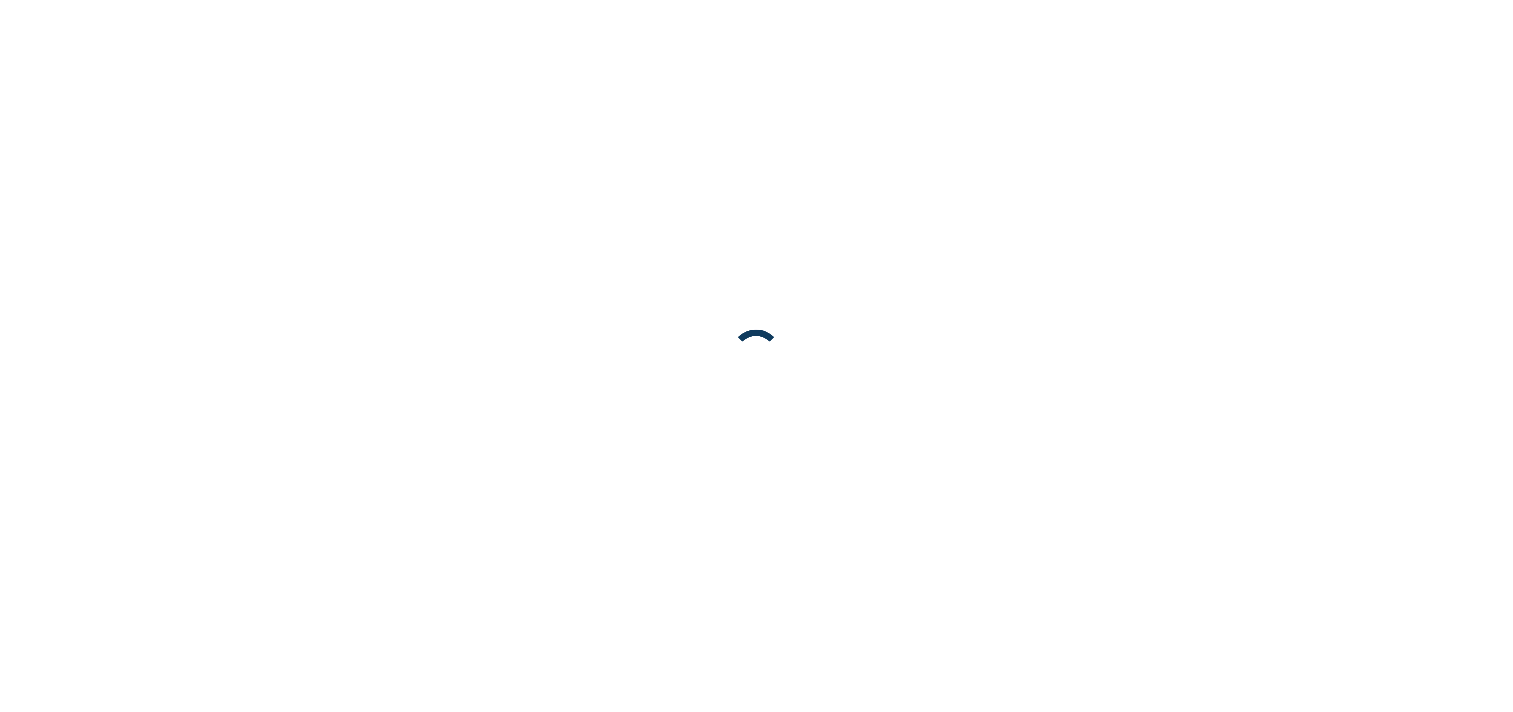 scroll, scrollTop: 0, scrollLeft: 0, axis: both 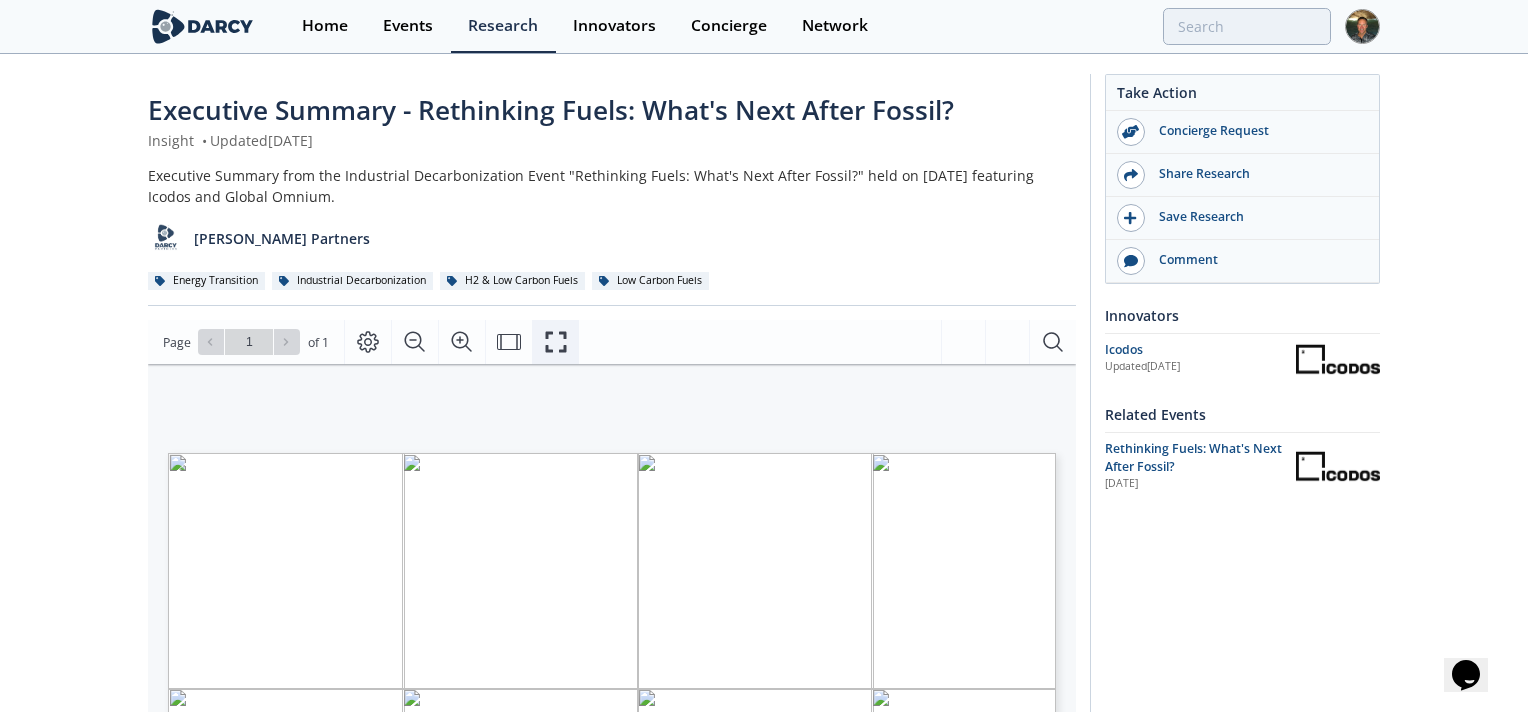 click 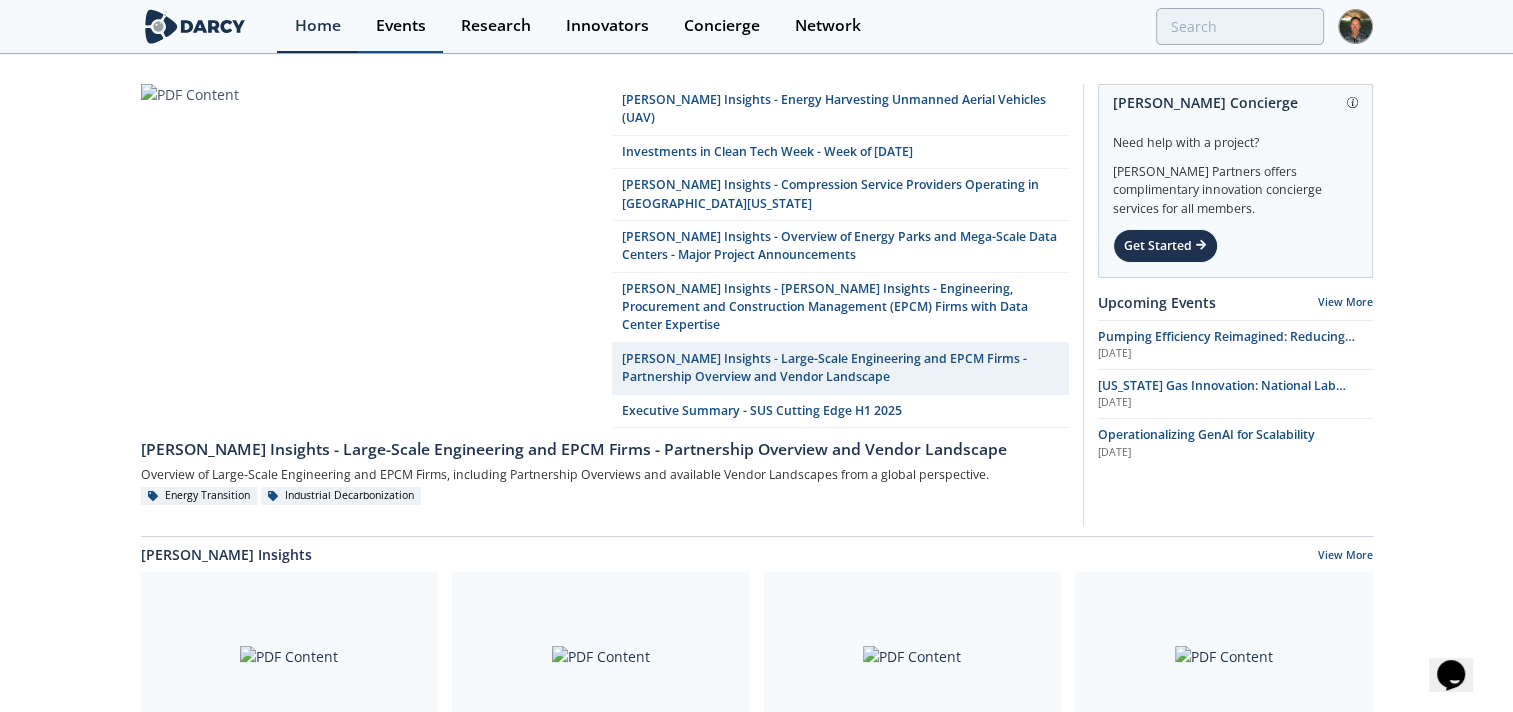 click on "Events" at bounding box center (401, 26) 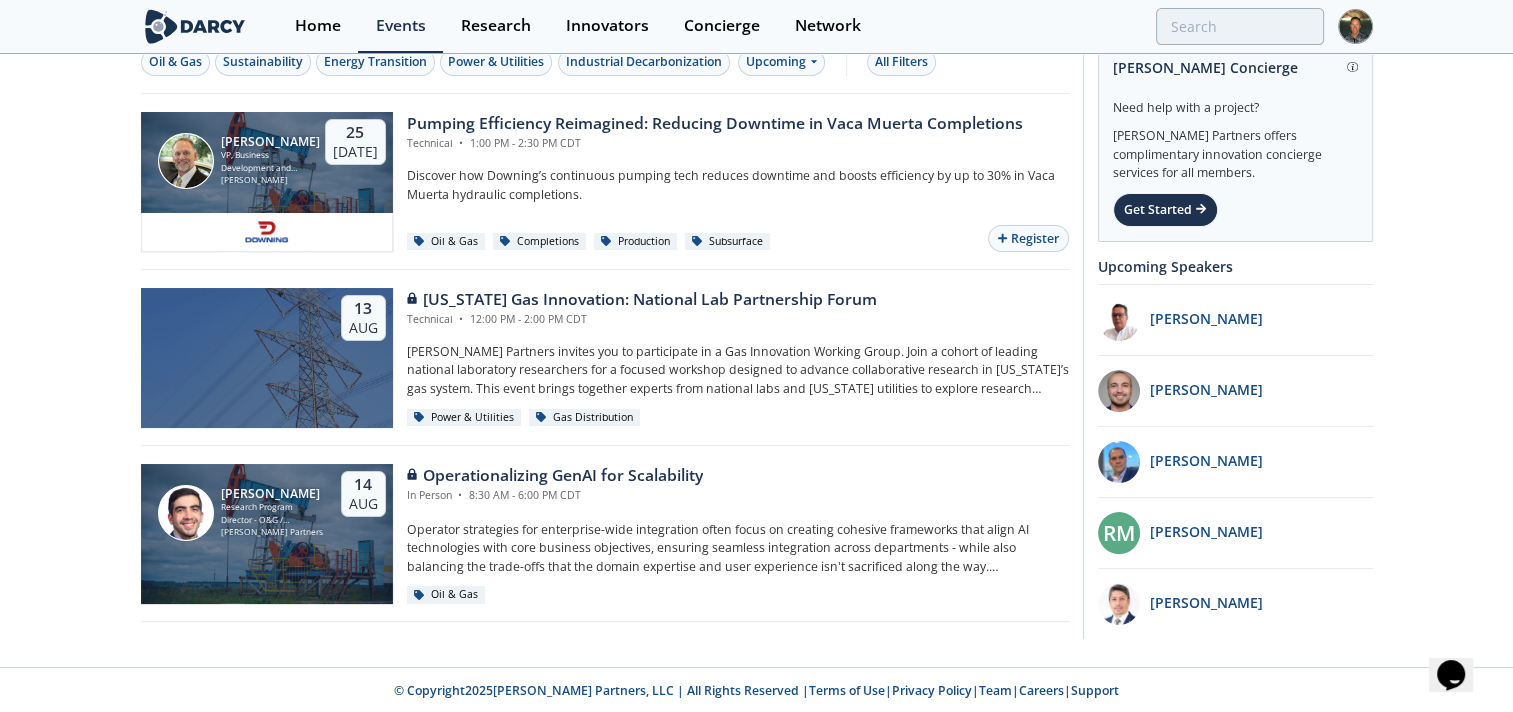 scroll, scrollTop: 0, scrollLeft: 0, axis: both 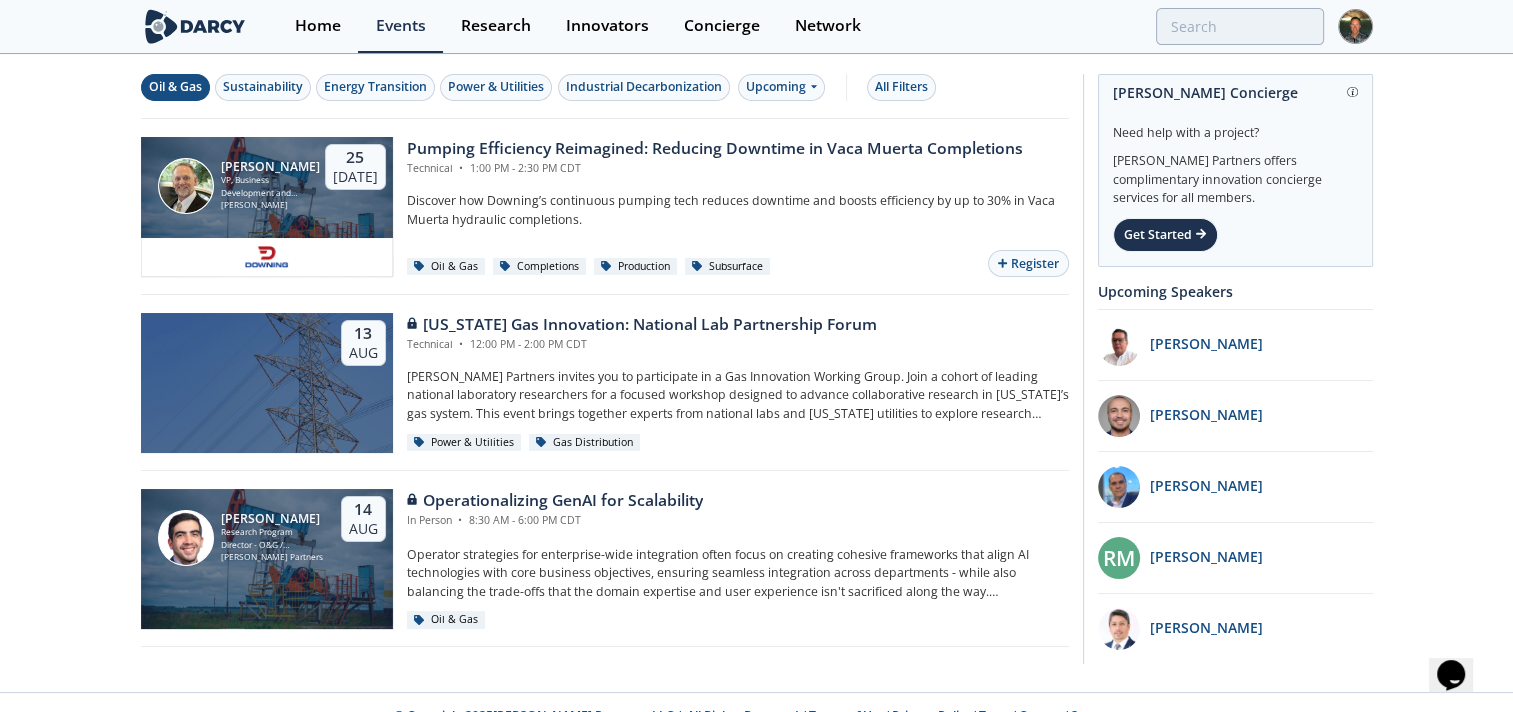 click on "Oil & Gas" at bounding box center [175, 87] 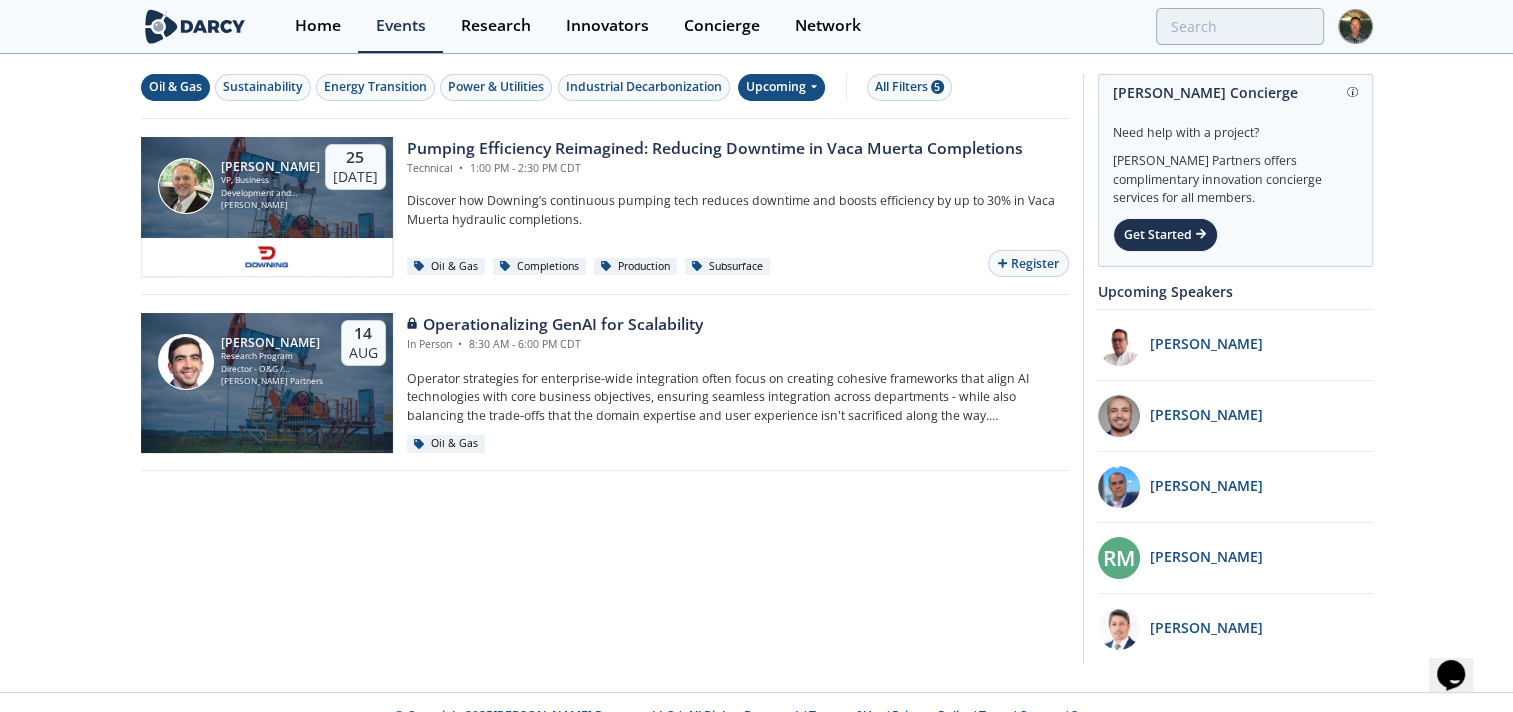 click 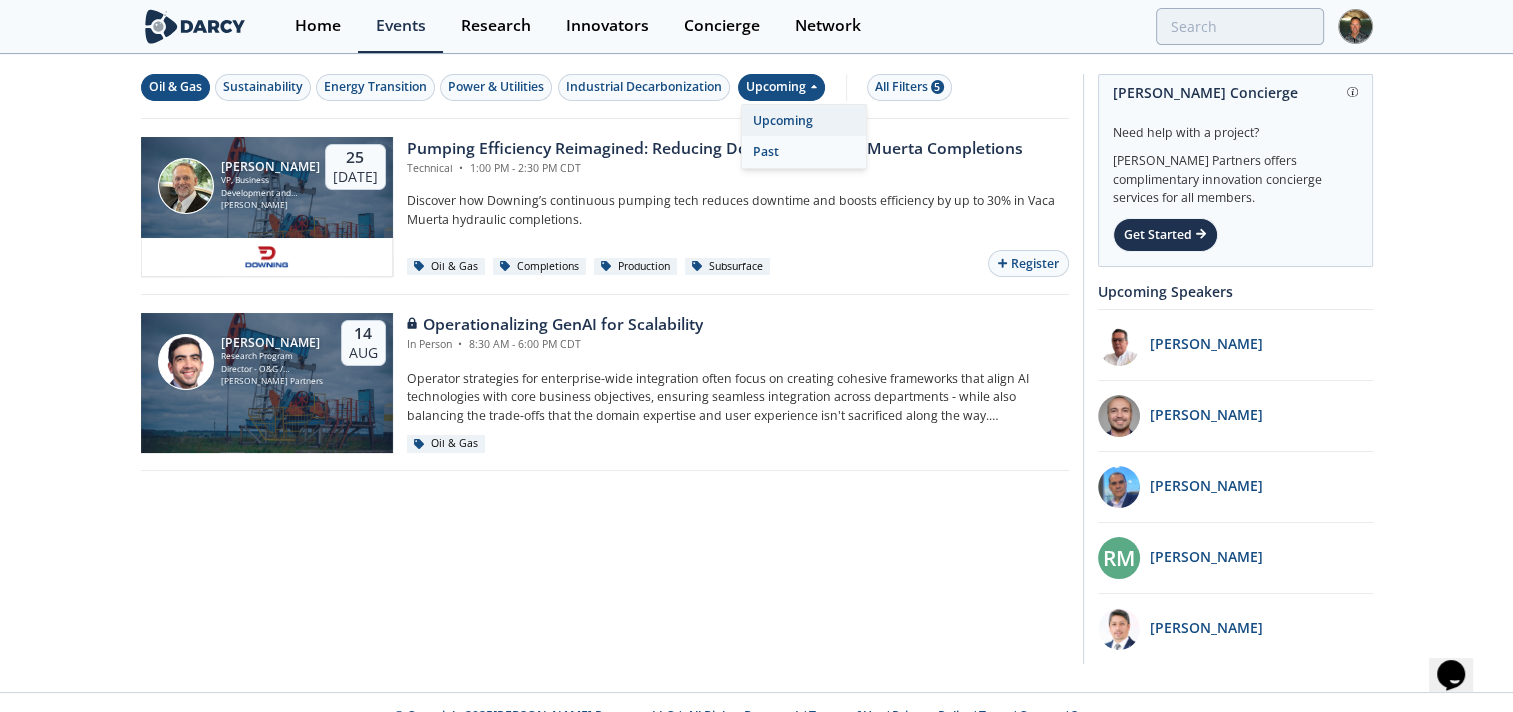 click on "Past" at bounding box center [804, 152] 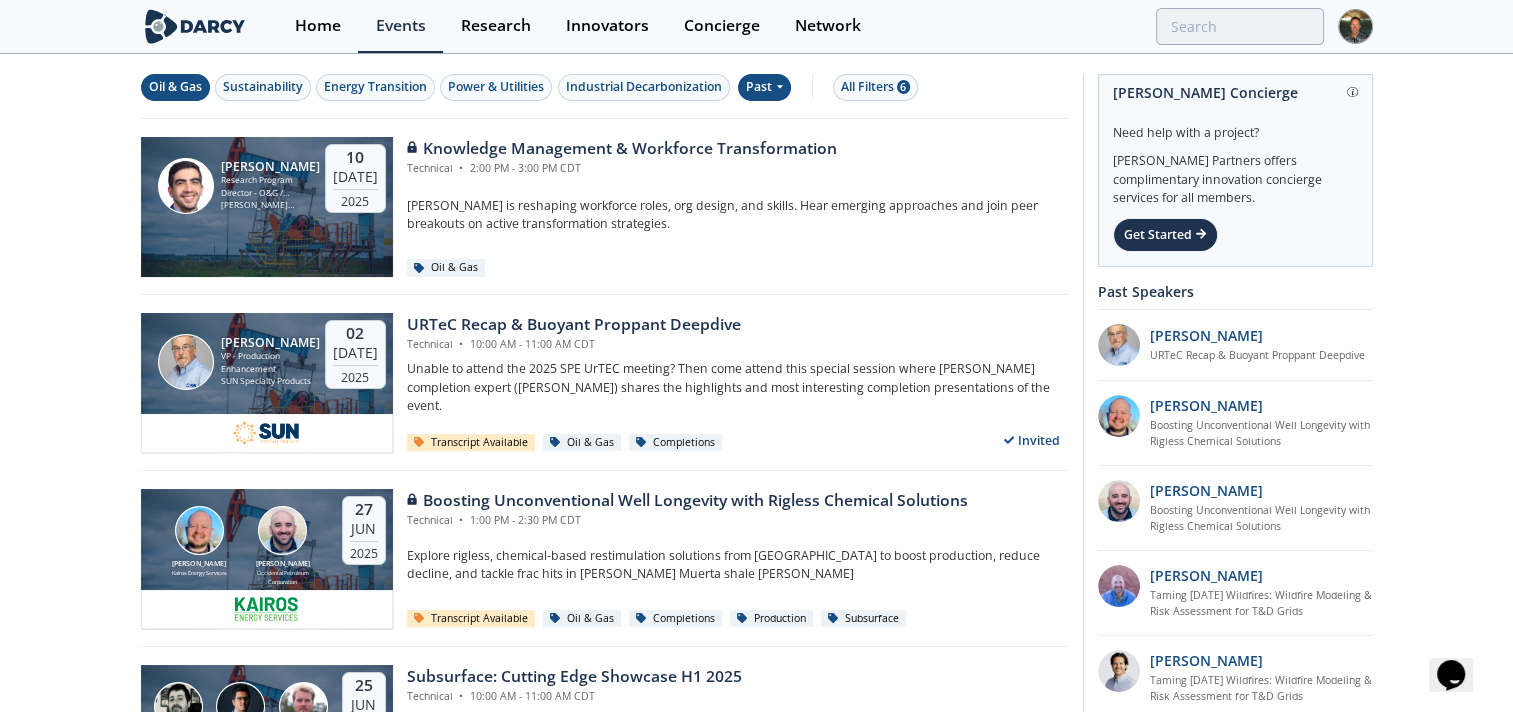 scroll, scrollTop: 622, scrollLeft: 0, axis: vertical 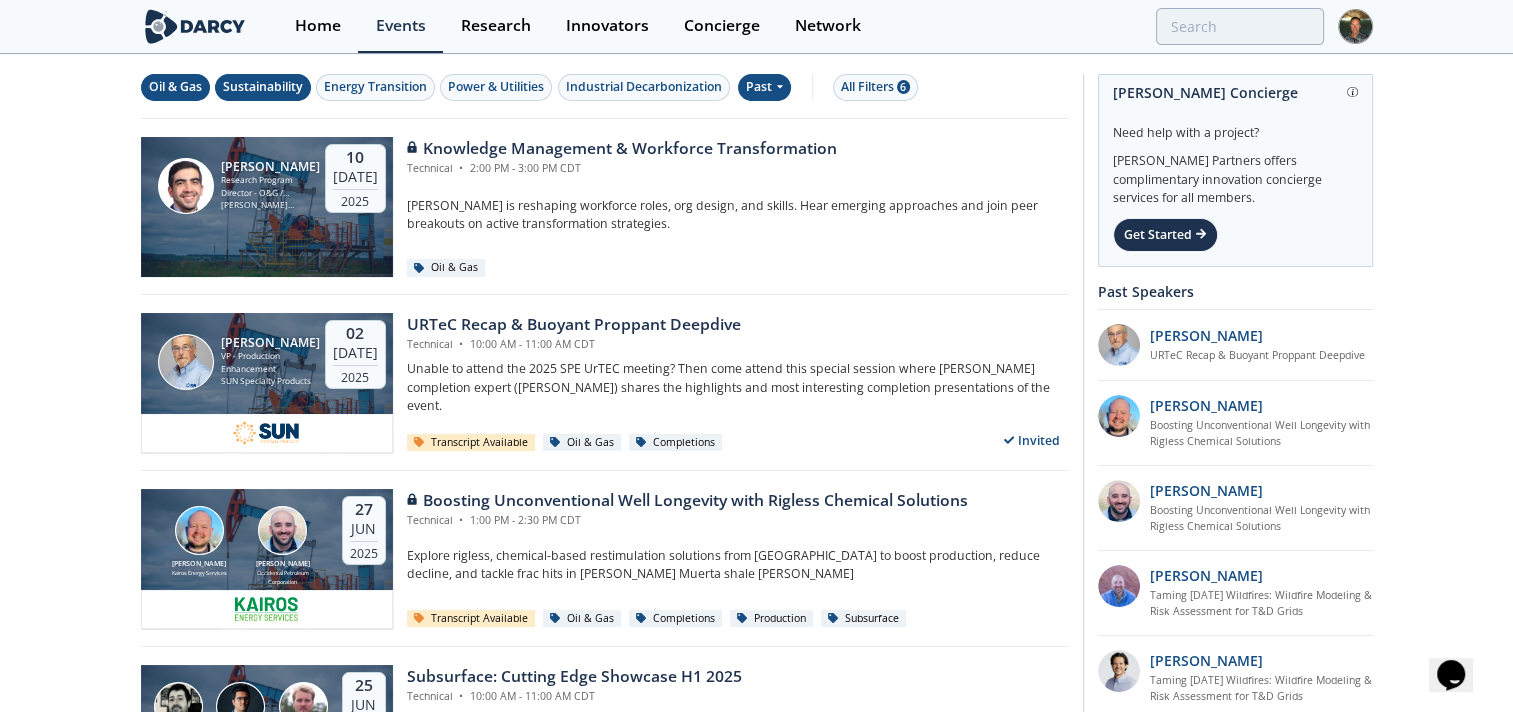 click on "Sustainability" at bounding box center [263, 87] 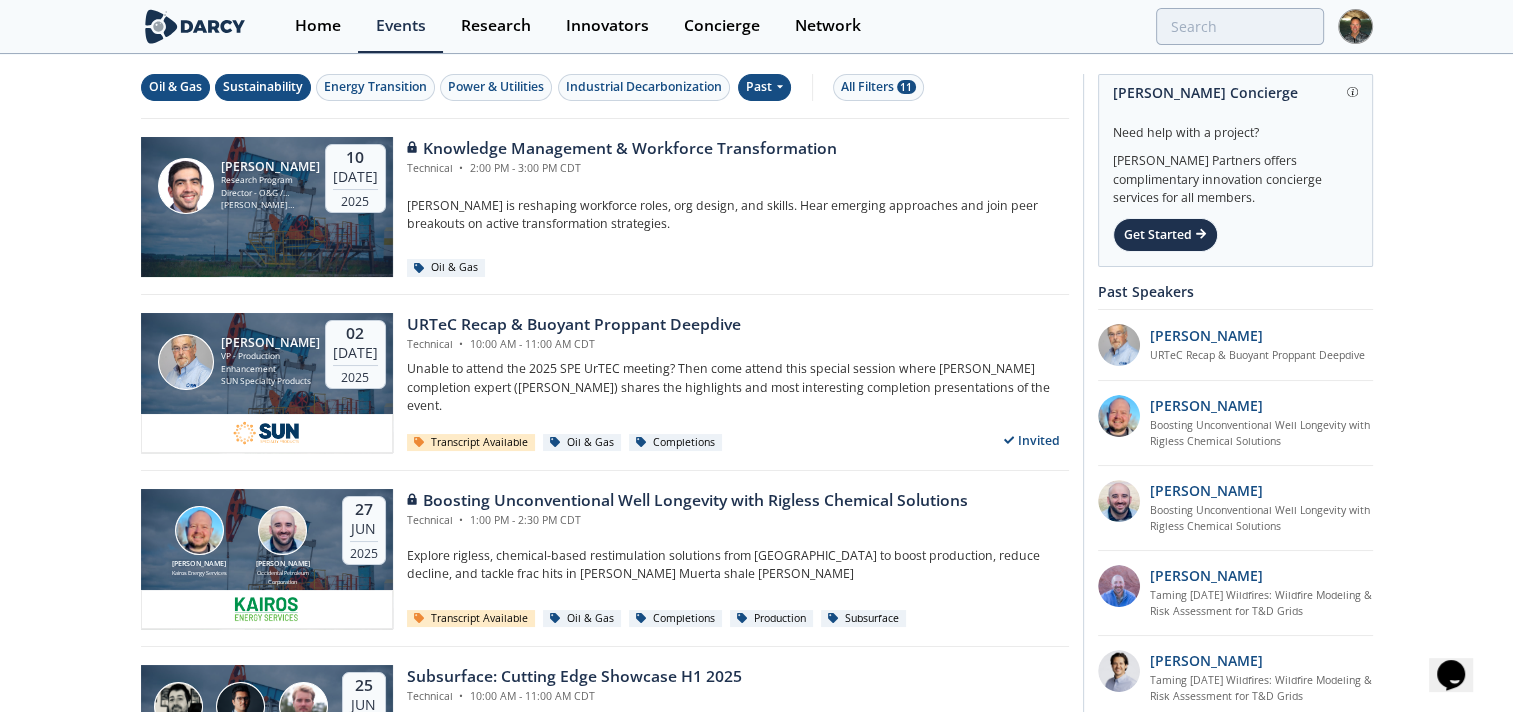 scroll, scrollTop: 622, scrollLeft: 0, axis: vertical 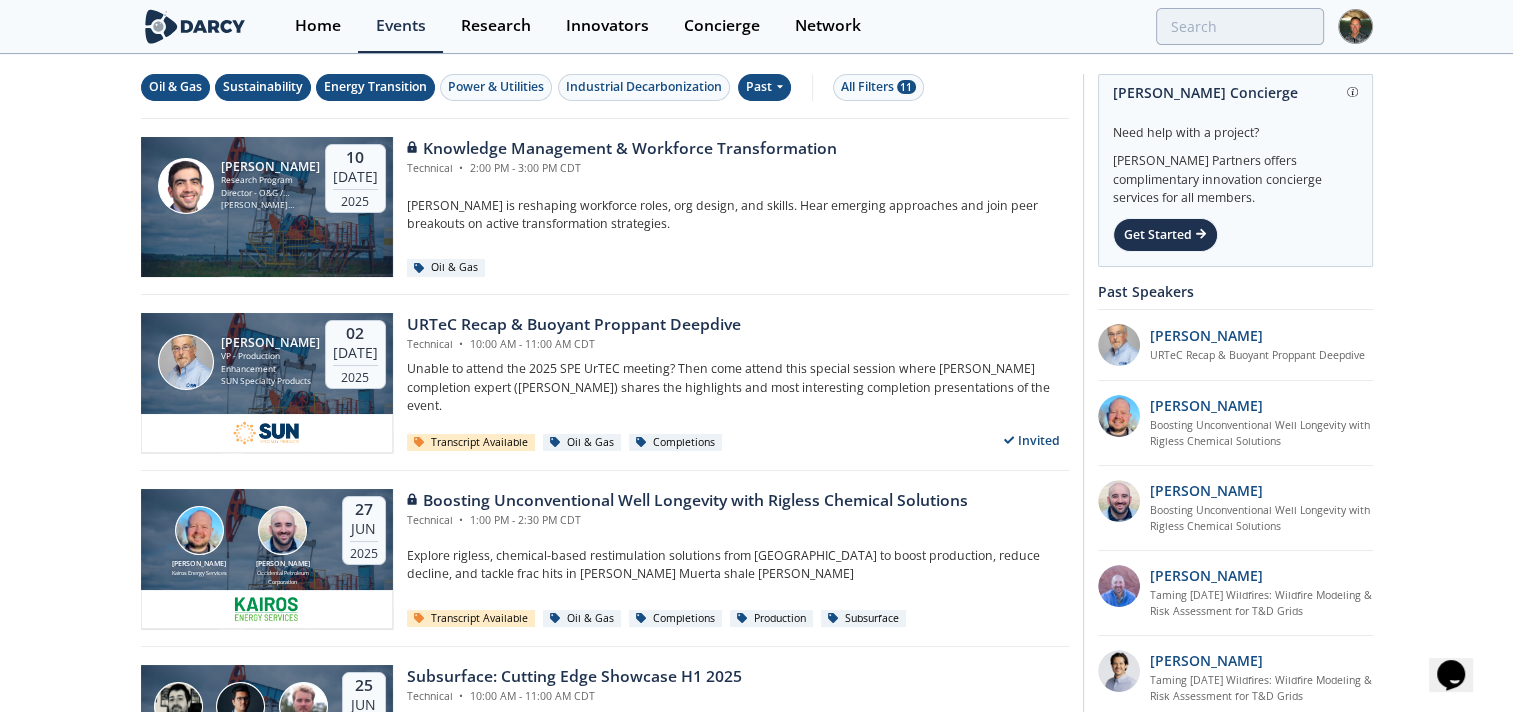 click on "Energy Transition" at bounding box center [375, 87] 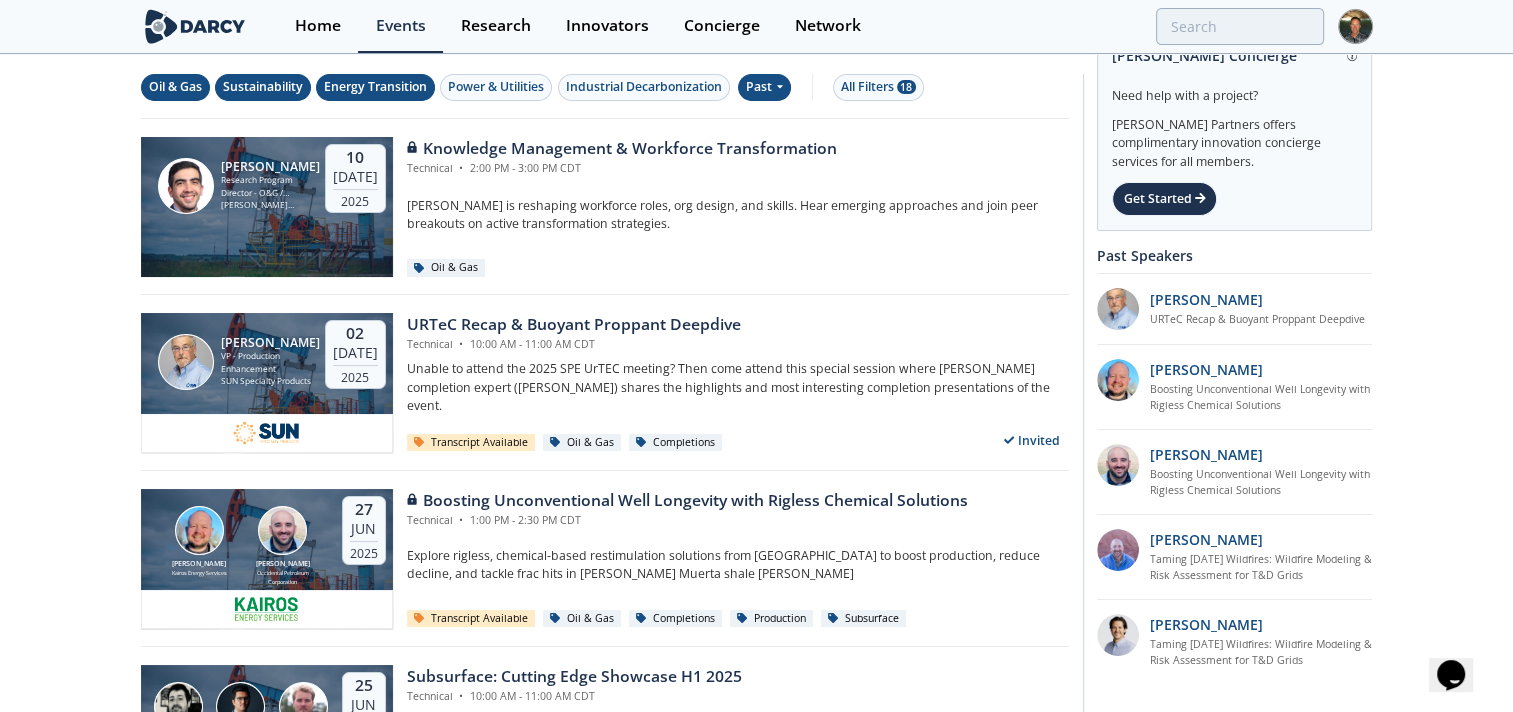 scroll, scrollTop: 622, scrollLeft: 0, axis: vertical 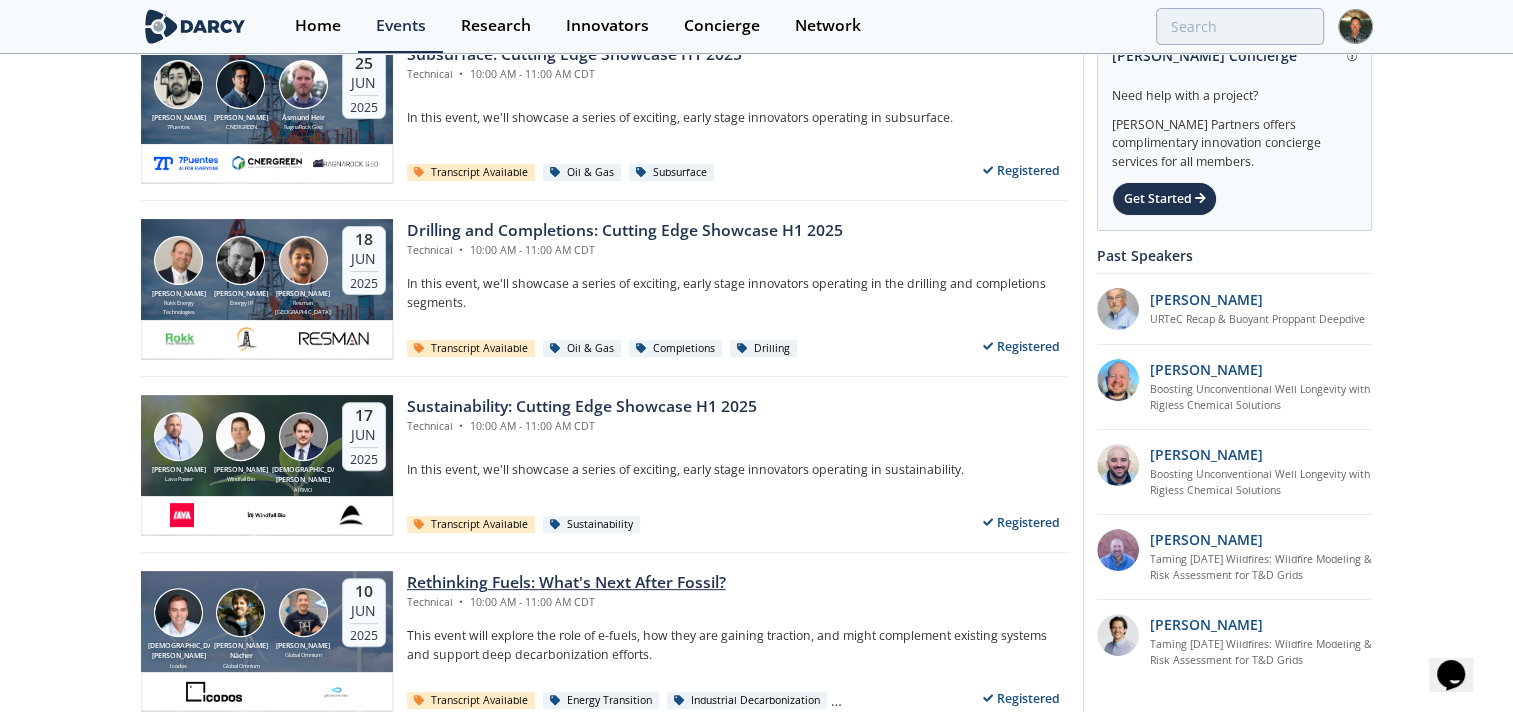 click on "Rethinking Fuels: What's Next After Fossil?" at bounding box center [566, 583] 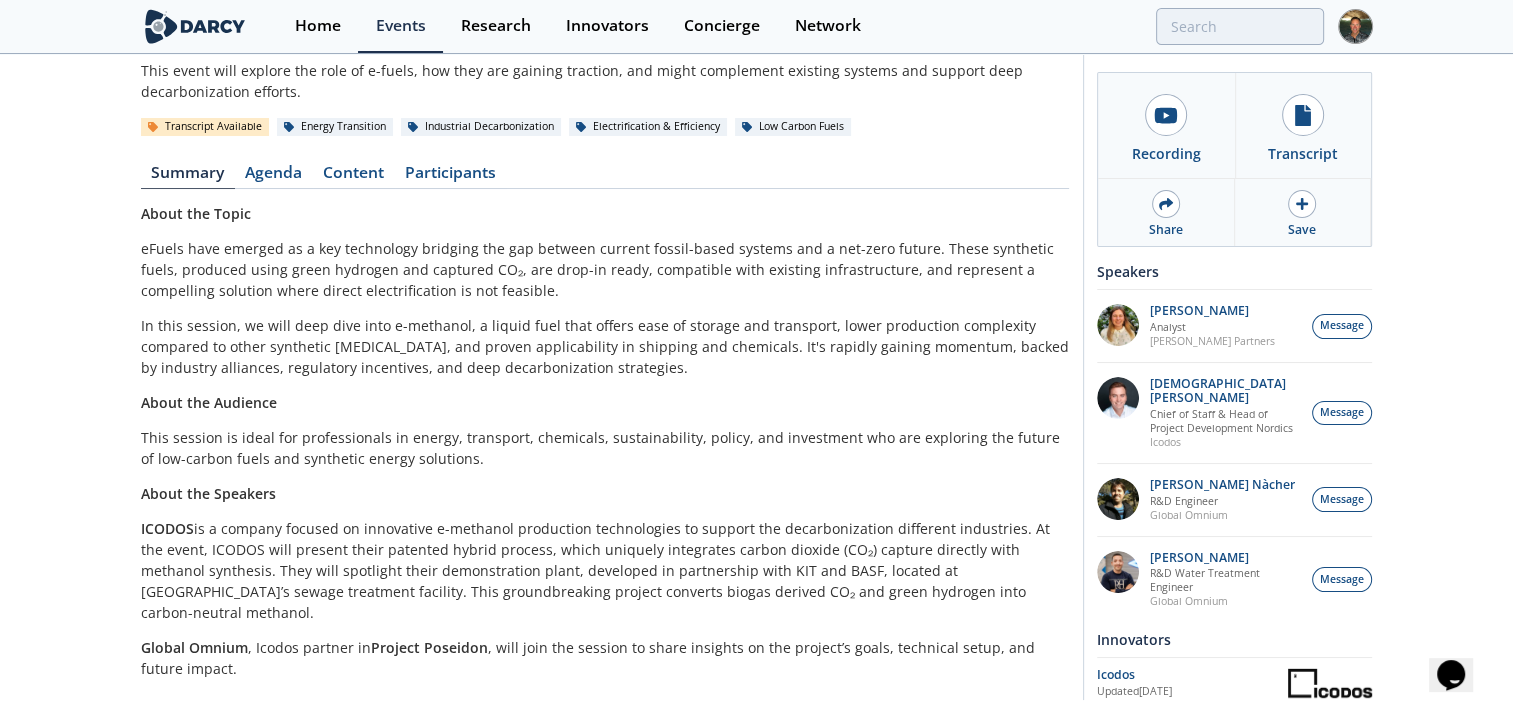 scroll, scrollTop: 0, scrollLeft: 0, axis: both 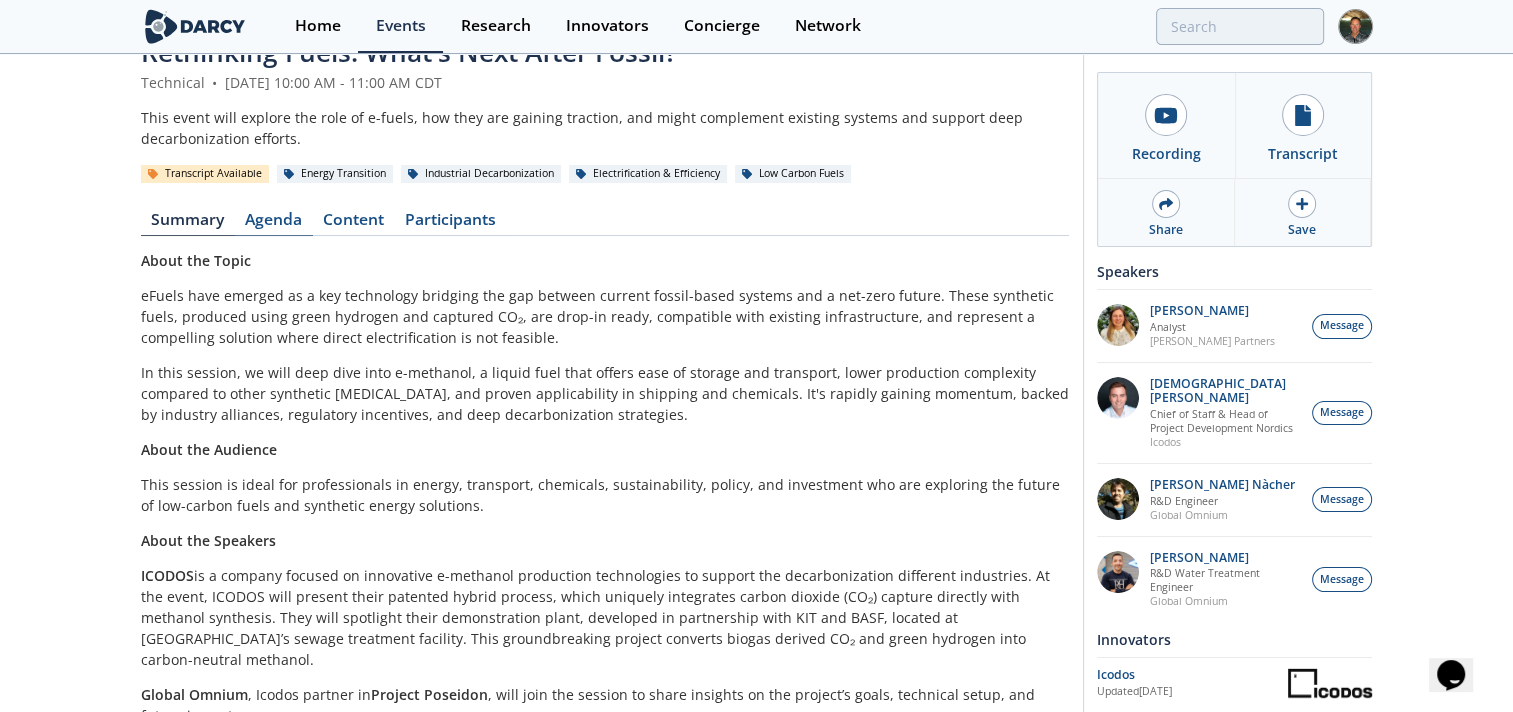 click on "Agenda" at bounding box center [274, 224] 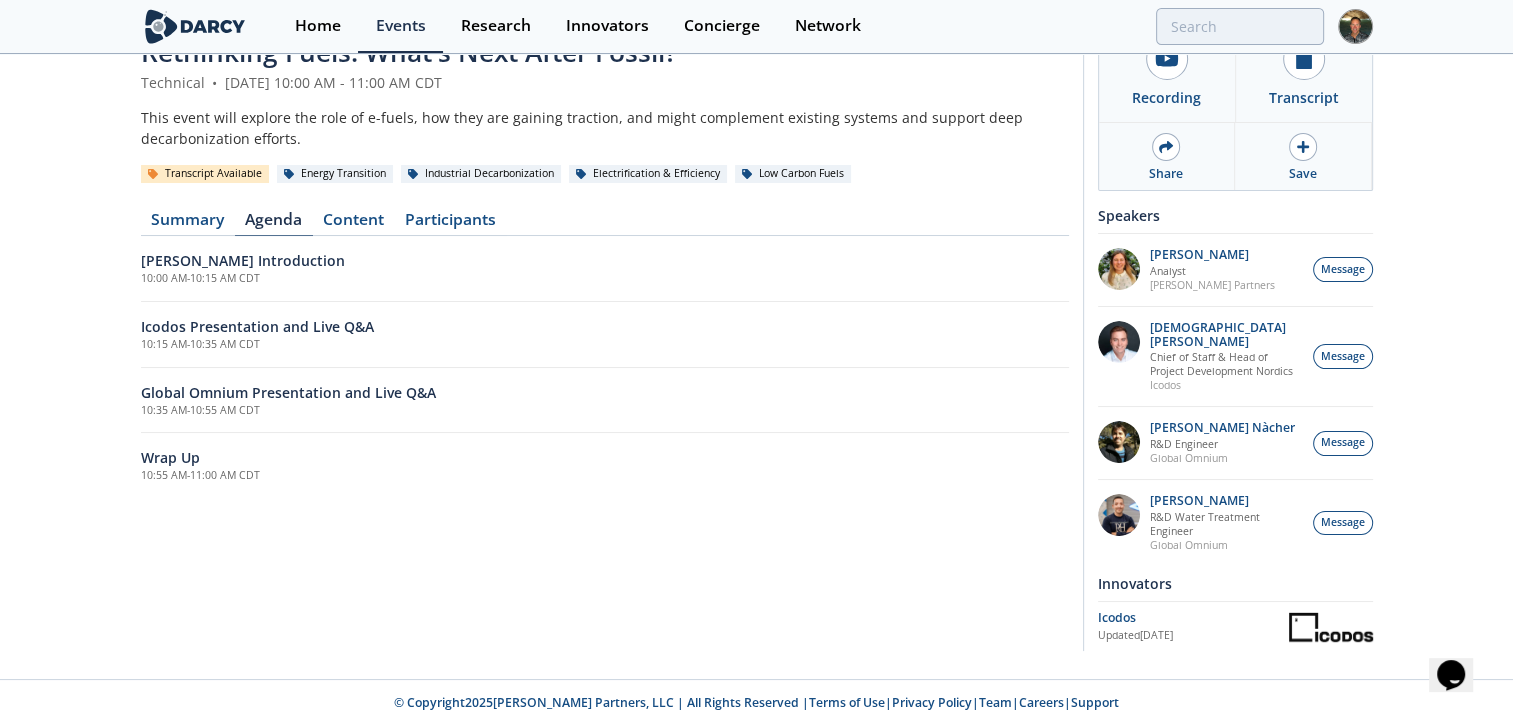 scroll, scrollTop: 56, scrollLeft: 0, axis: vertical 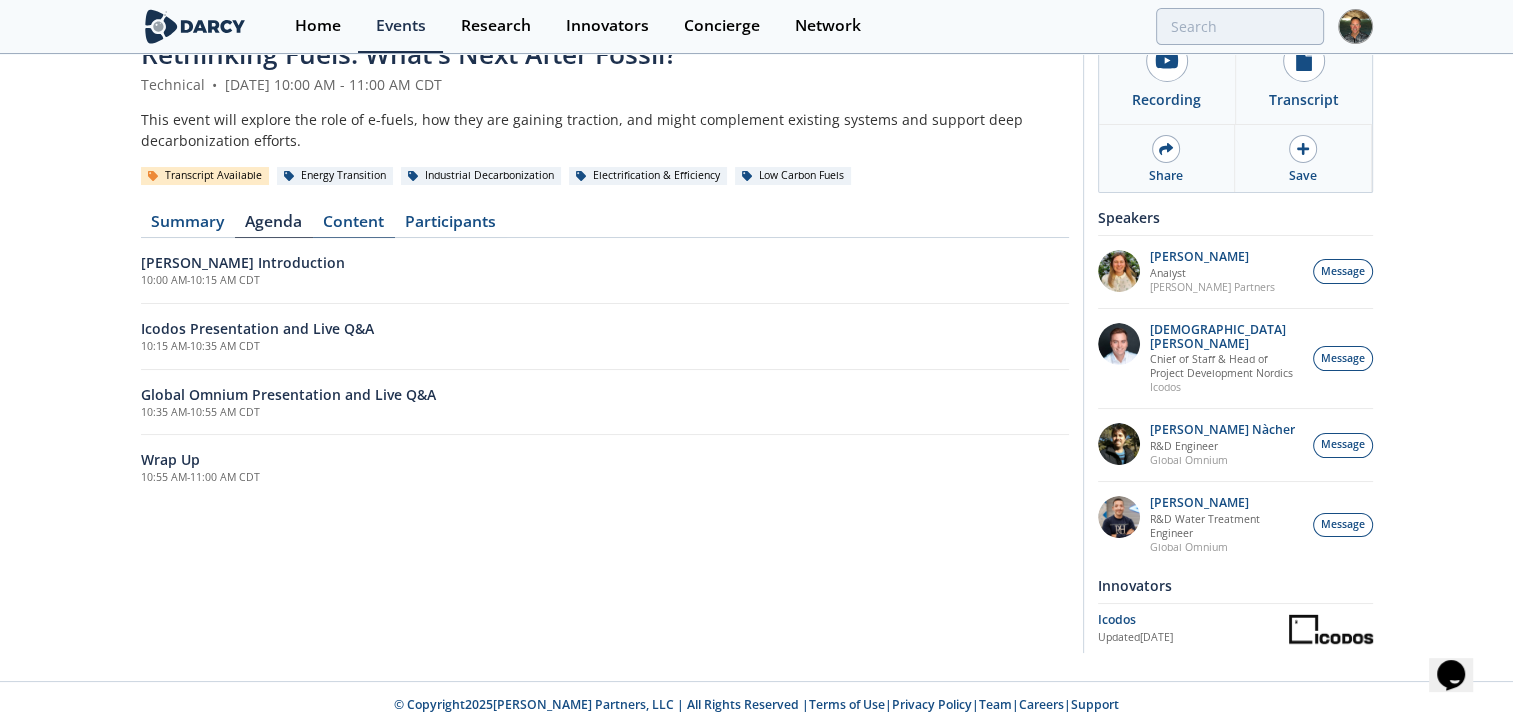 click on "Content" at bounding box center (354, 226) 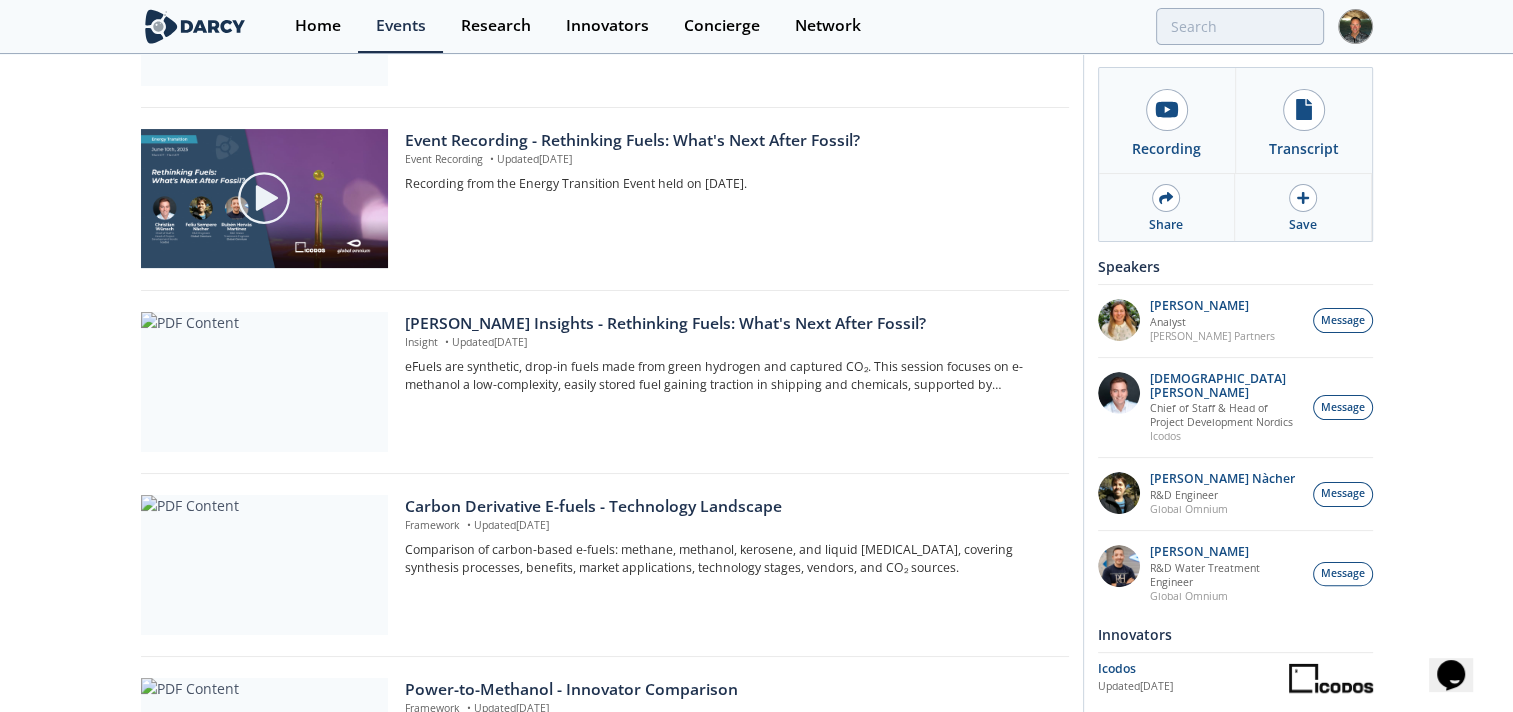 scroll, scrollTop: 368, scrollLeft: 0, axis: vertical 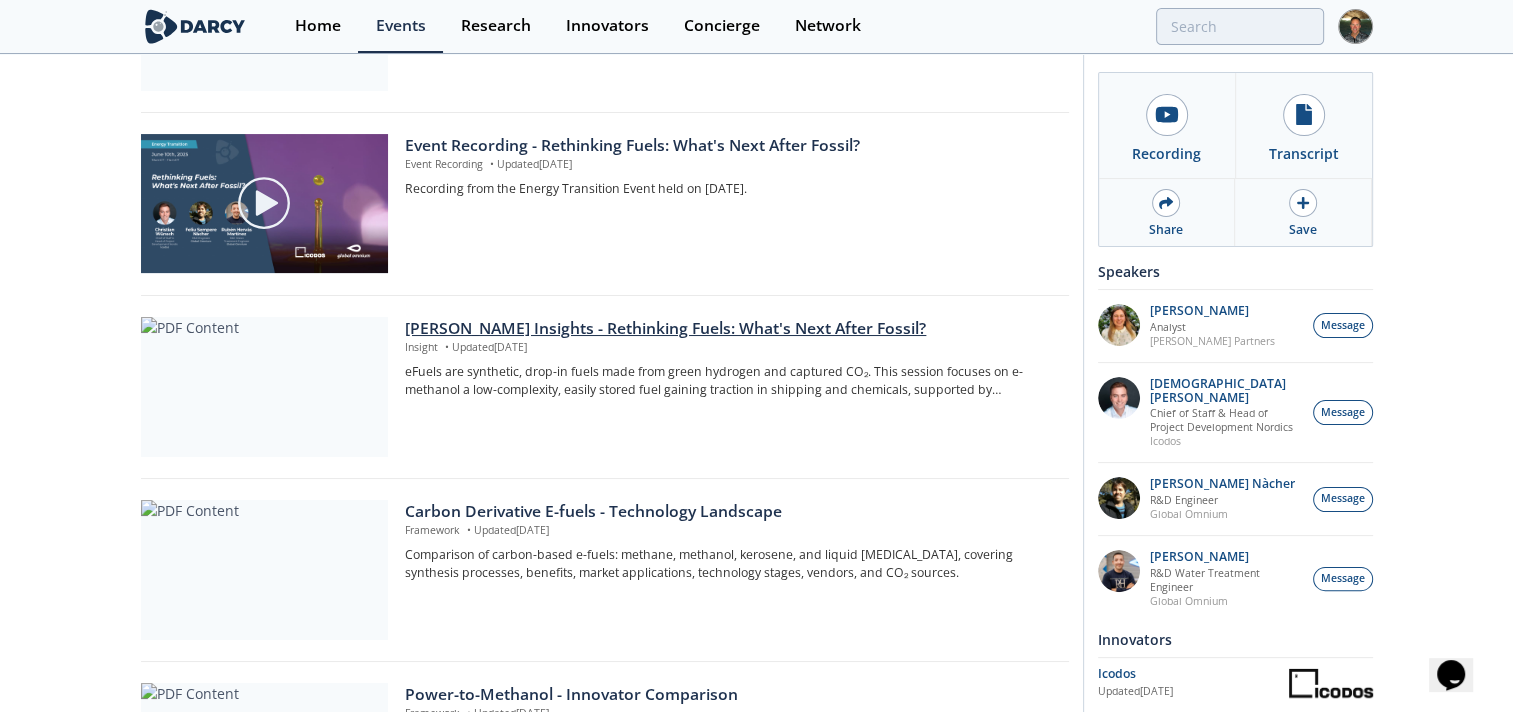 click on "[PERSON_NAME] Insights - Rethinking Fuels: What's Next After Fossil?" at bounding box center (729, 329) 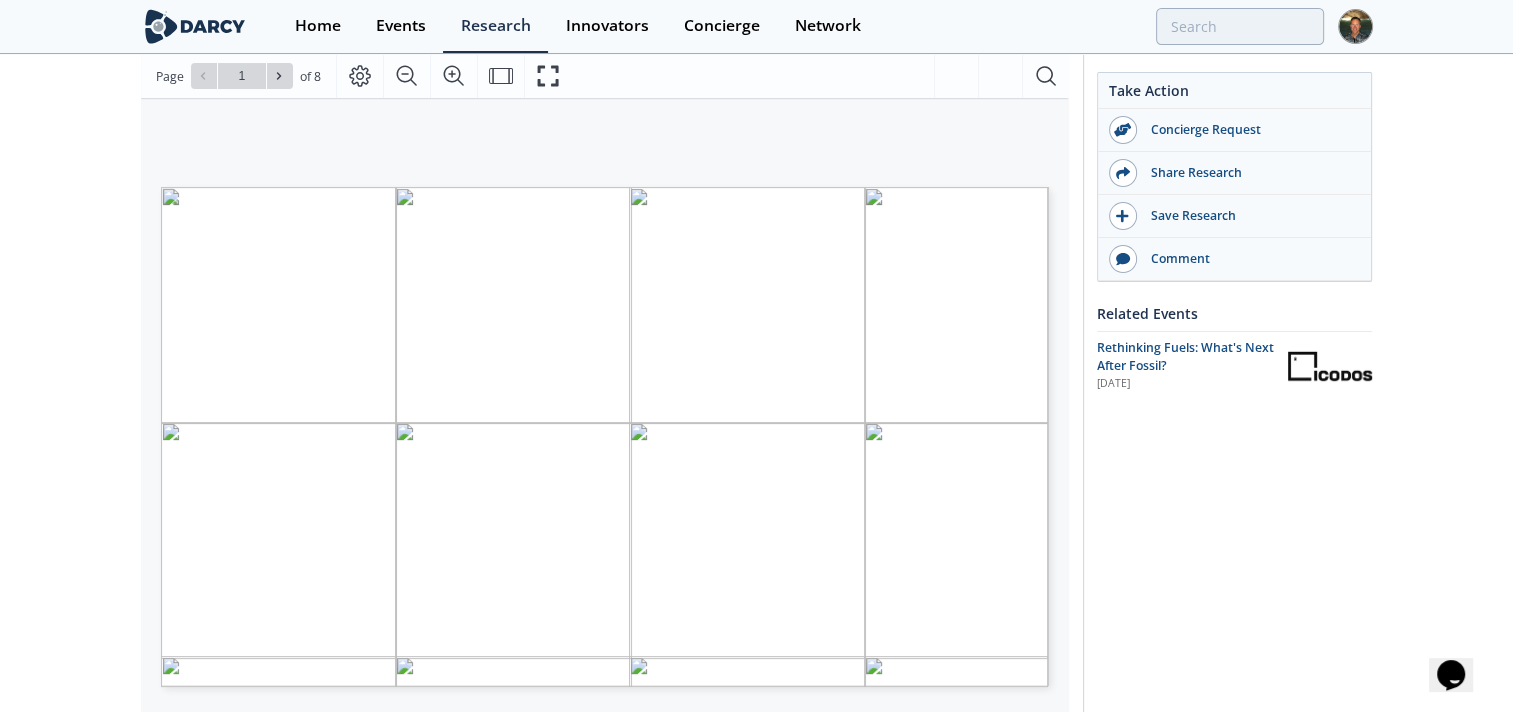scroll, scrollTop: 284, scrollLeft: 0, axis: vertical 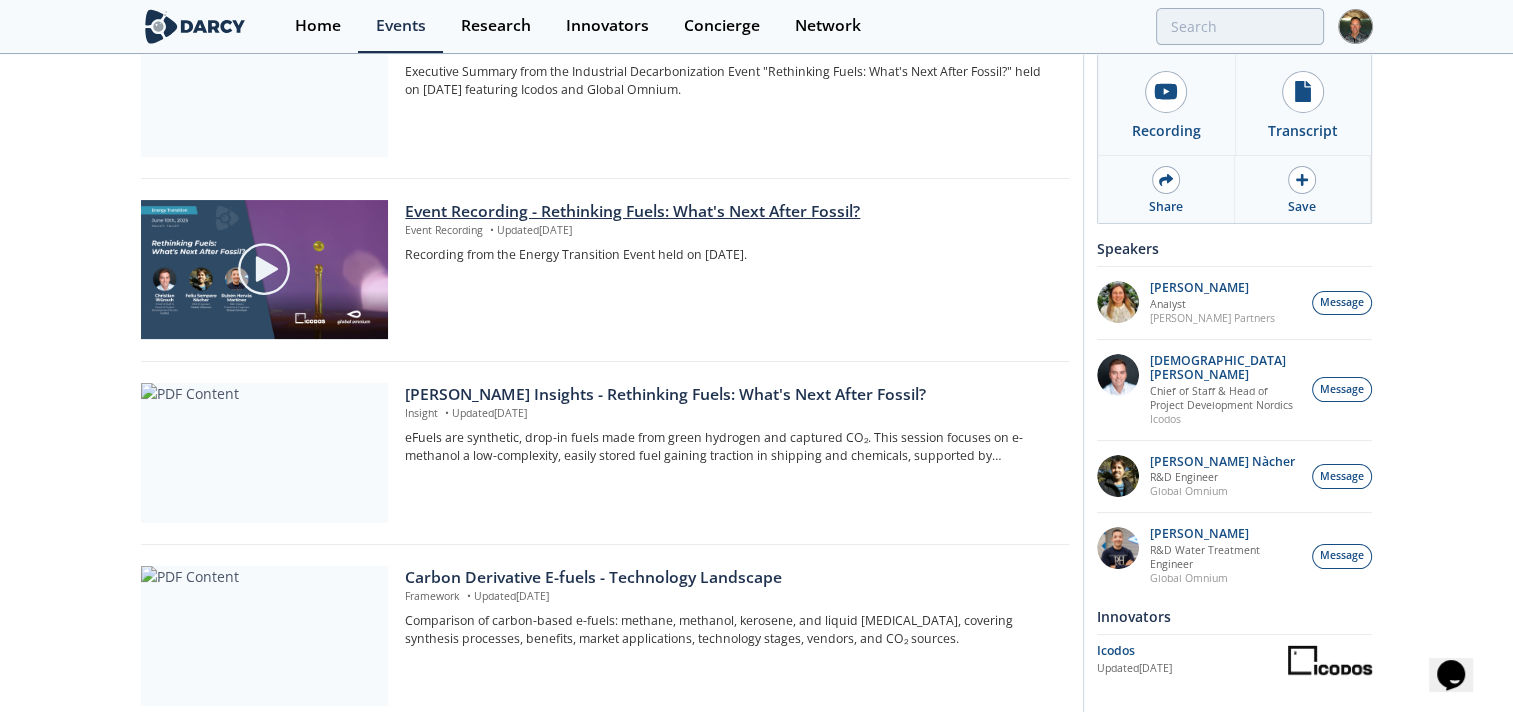 click on "Event Recording - Rethinking Fuels: What's Next After Fossil?" at bounding box center (729, 212) 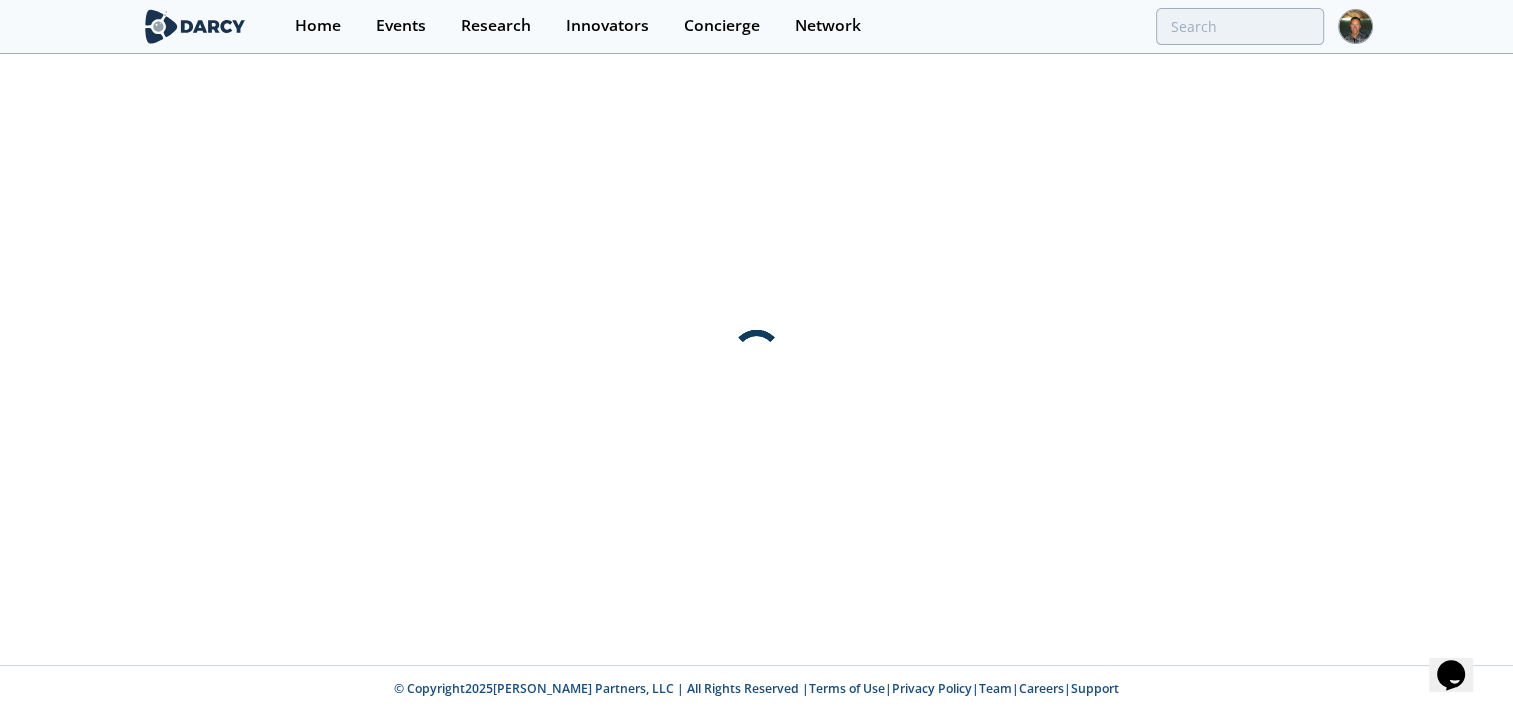 scroll, scrollTop: 0, scrollLeft: 0, axis: both 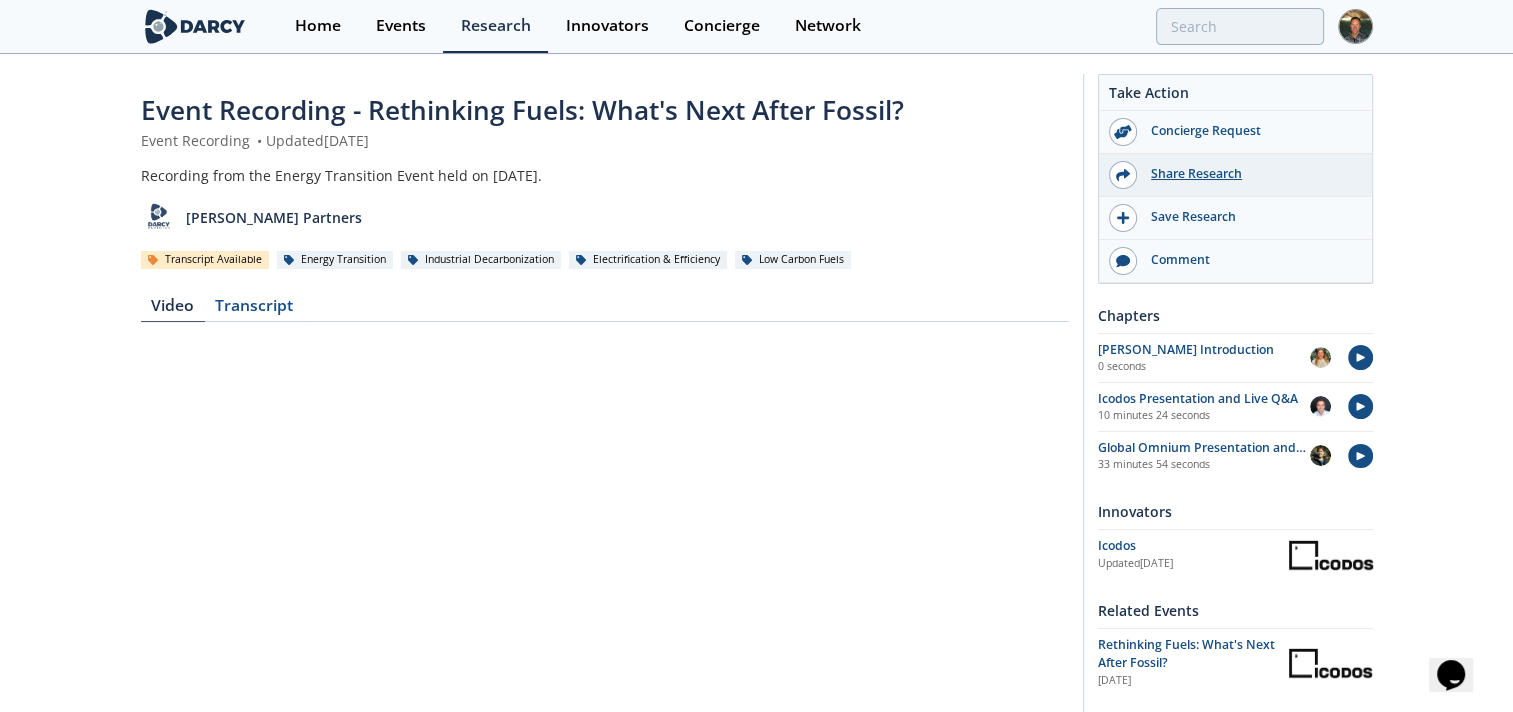 click on "Share Research" at bounding box center (1249, 174) 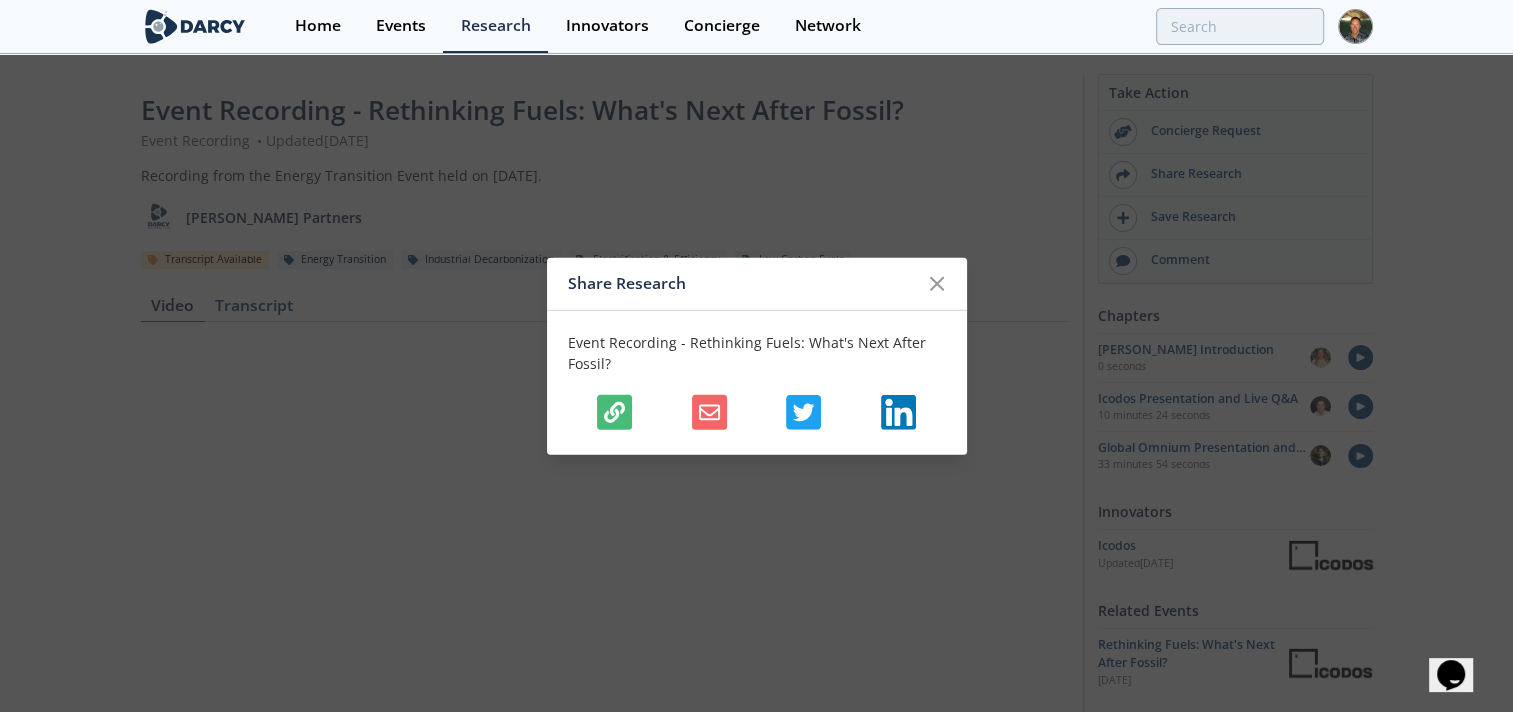 click at bounding box center (614, 412) 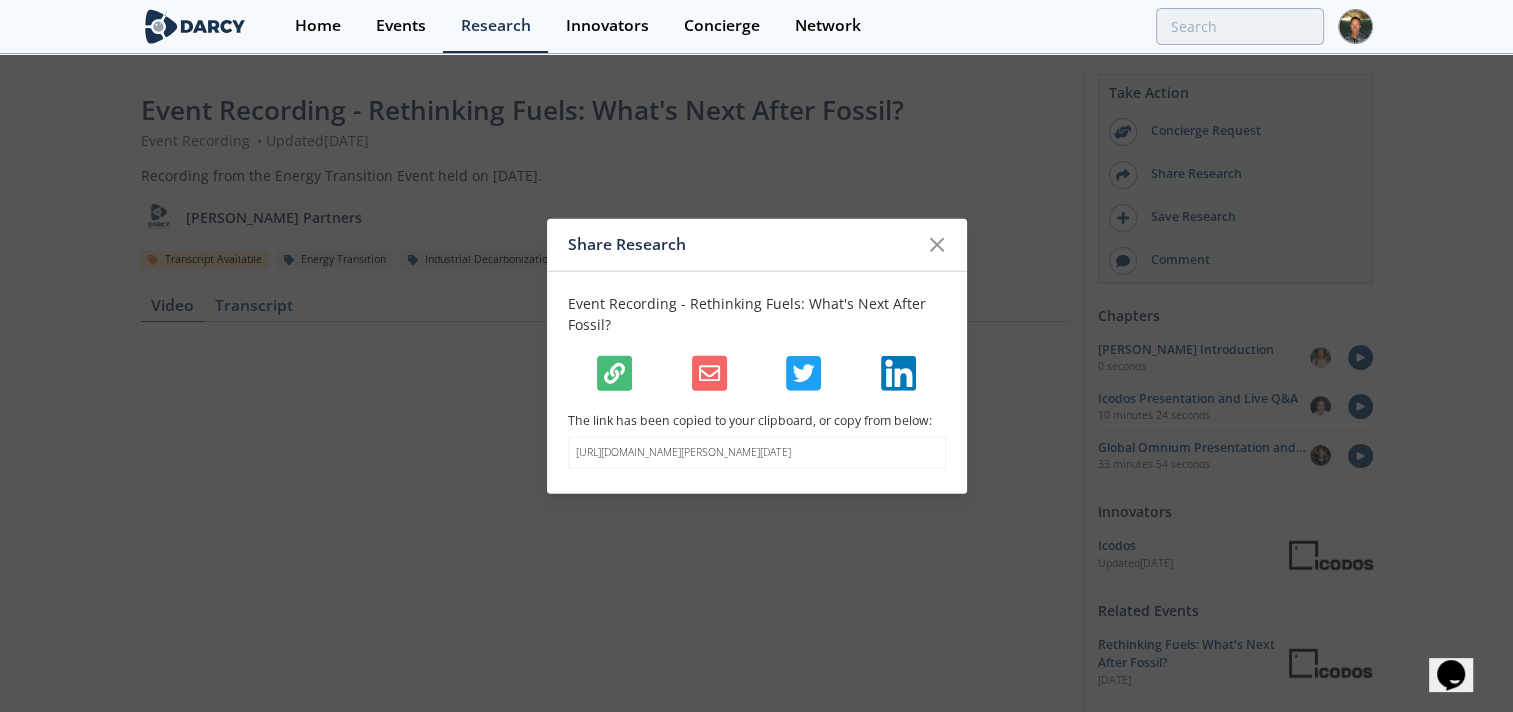 click 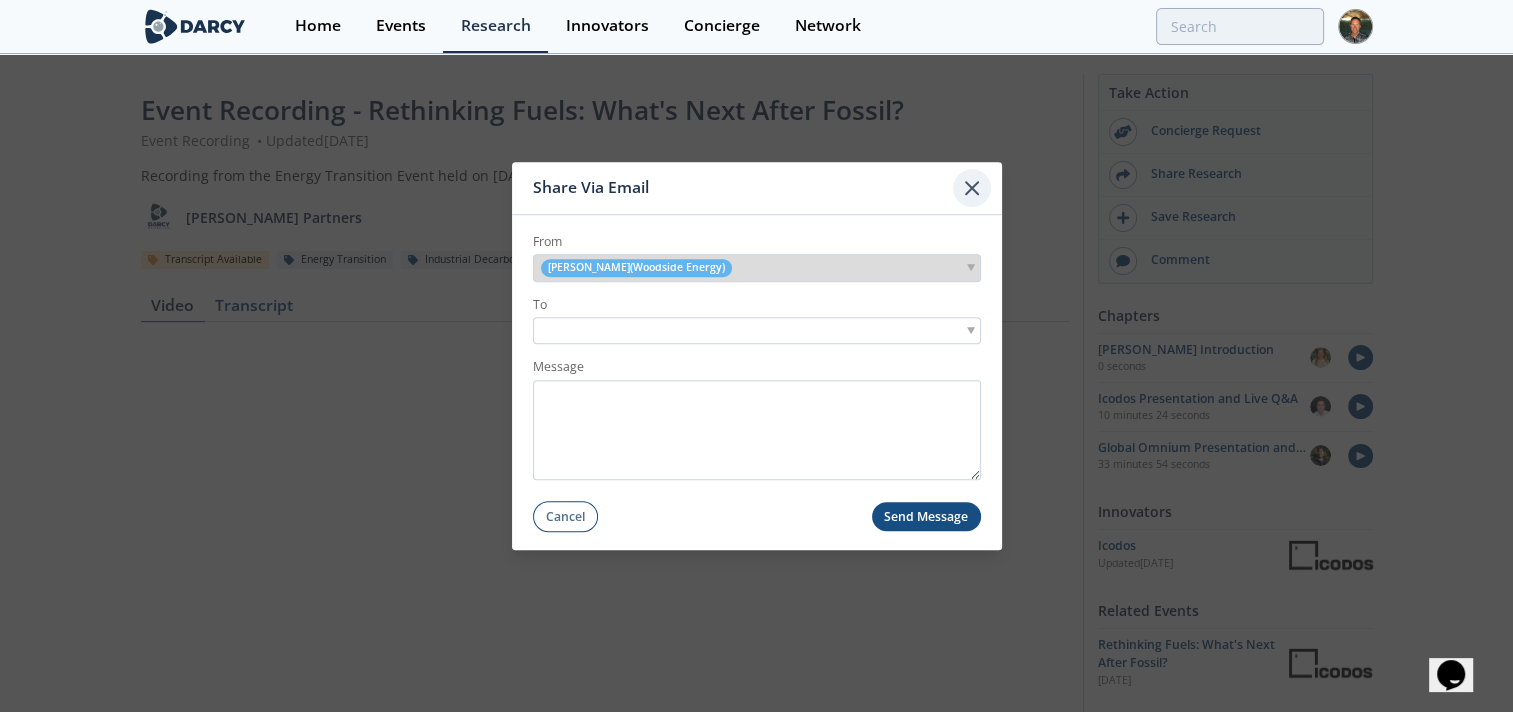 click 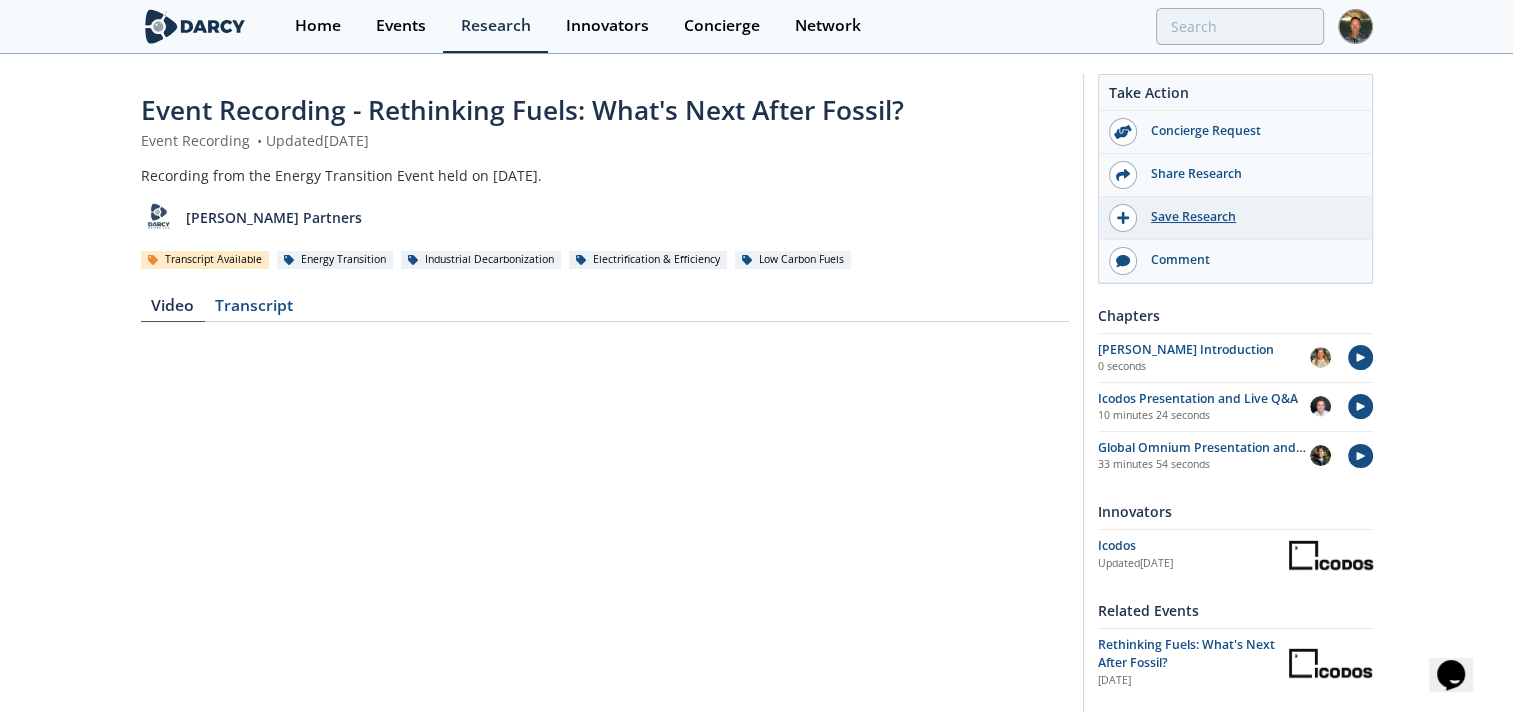 click on "Save Research" at bounding box center (1249, 217) 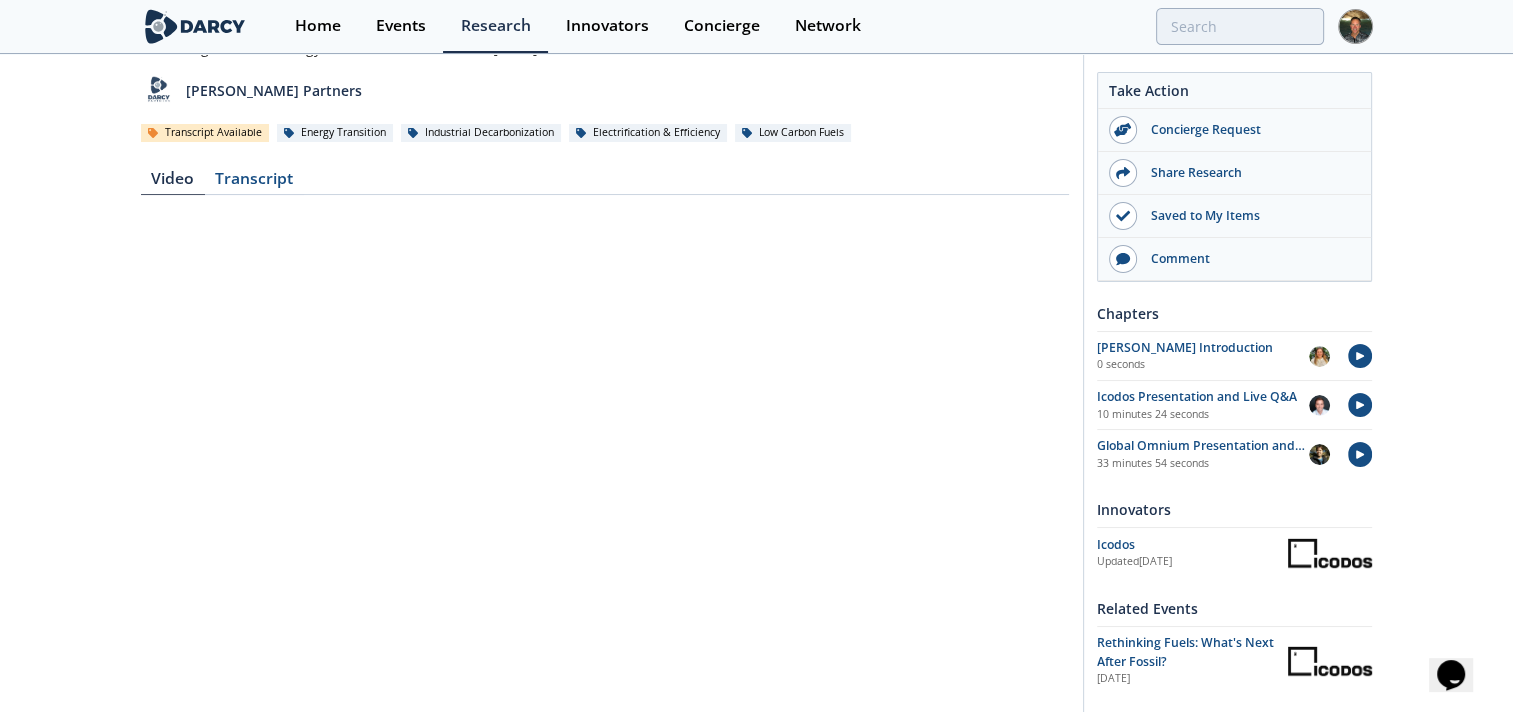 scroll, scrollTop: 96, scrollLeft: 0, axis: vertical 